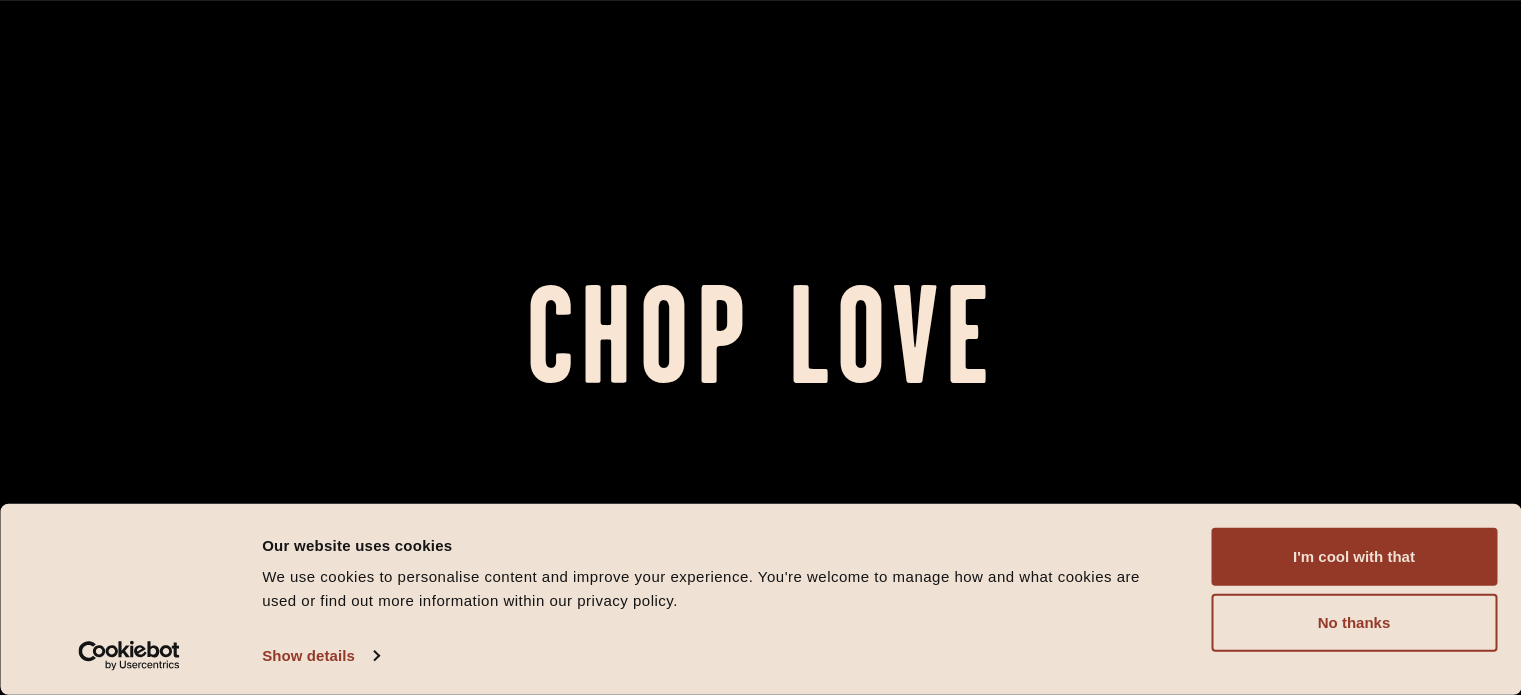 scroll, scrollTop: 0, scrollLeft: 0, axis: both 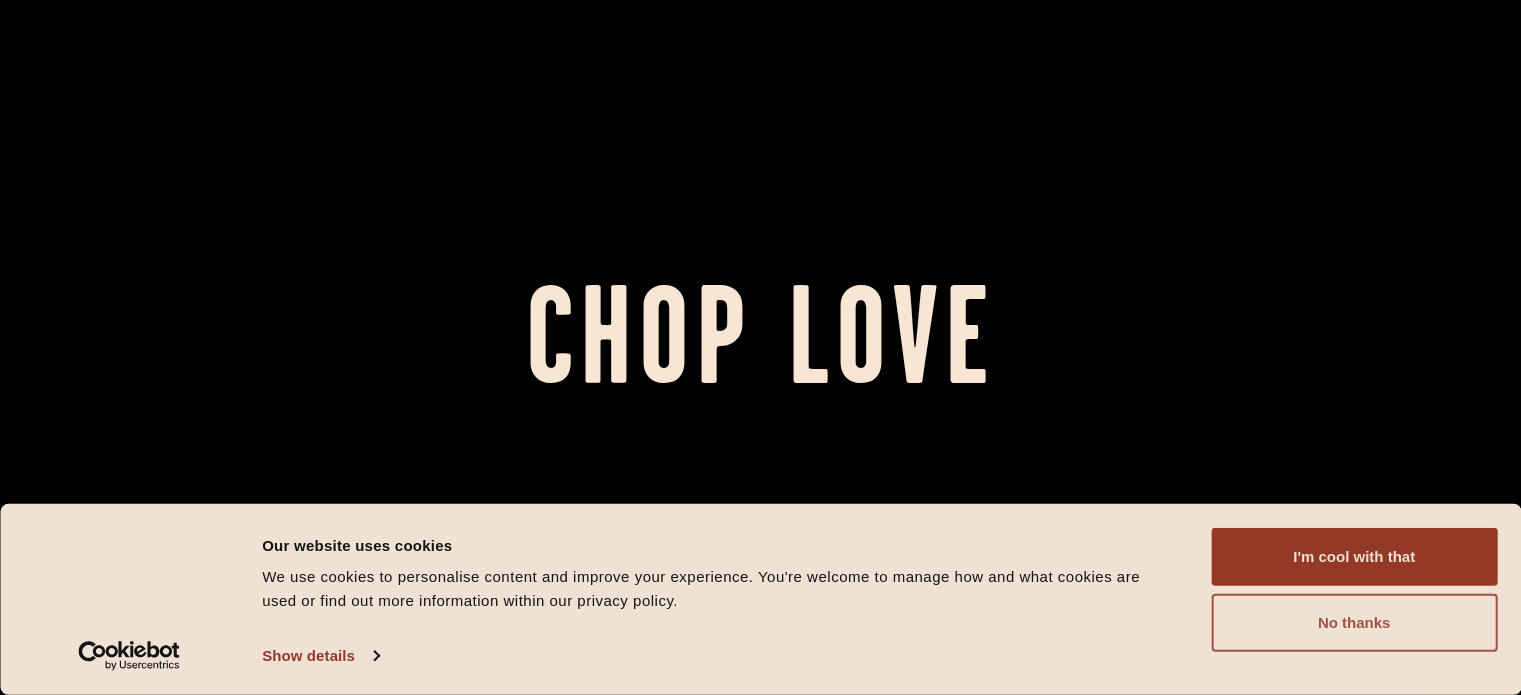 click on "No thanks" at bounding box center (1354, 623) 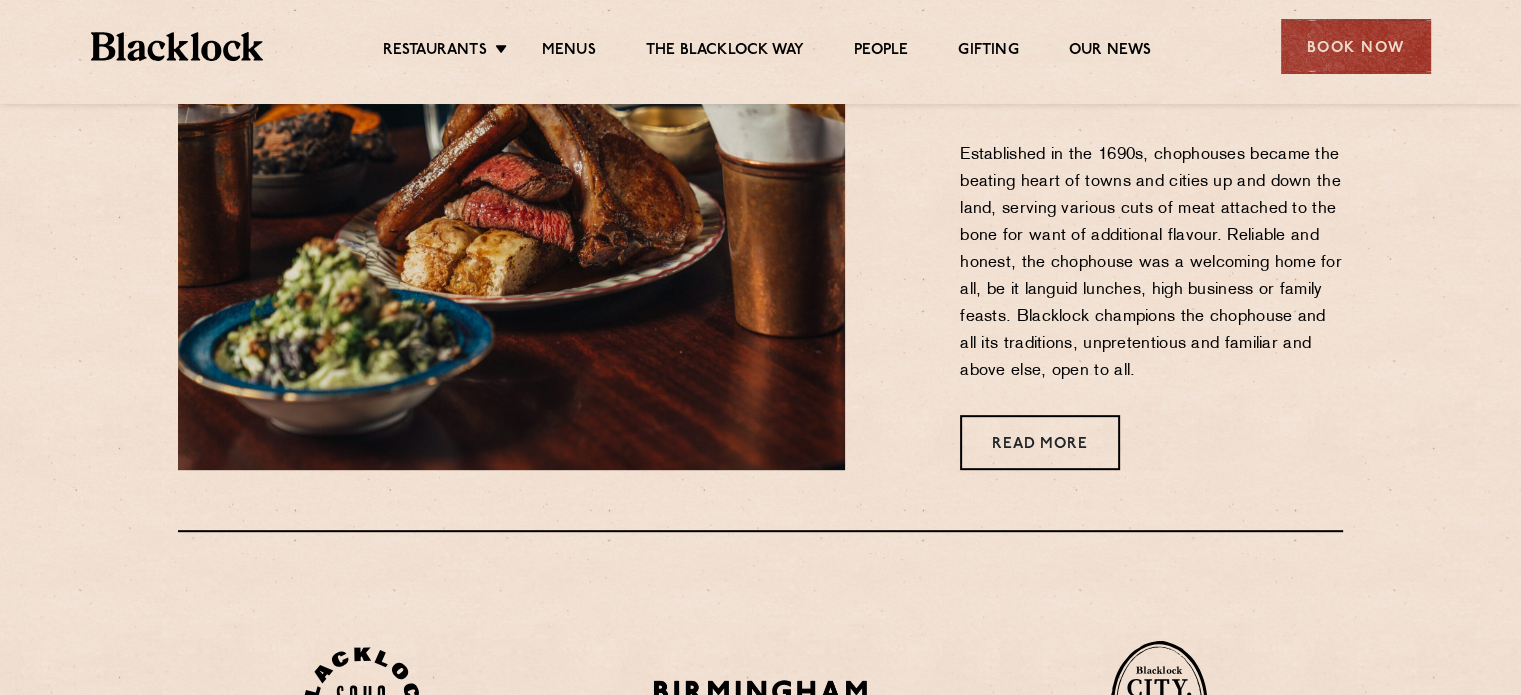 scroll, scrollTop: 820, scrollLeft: 0, axis: vertical 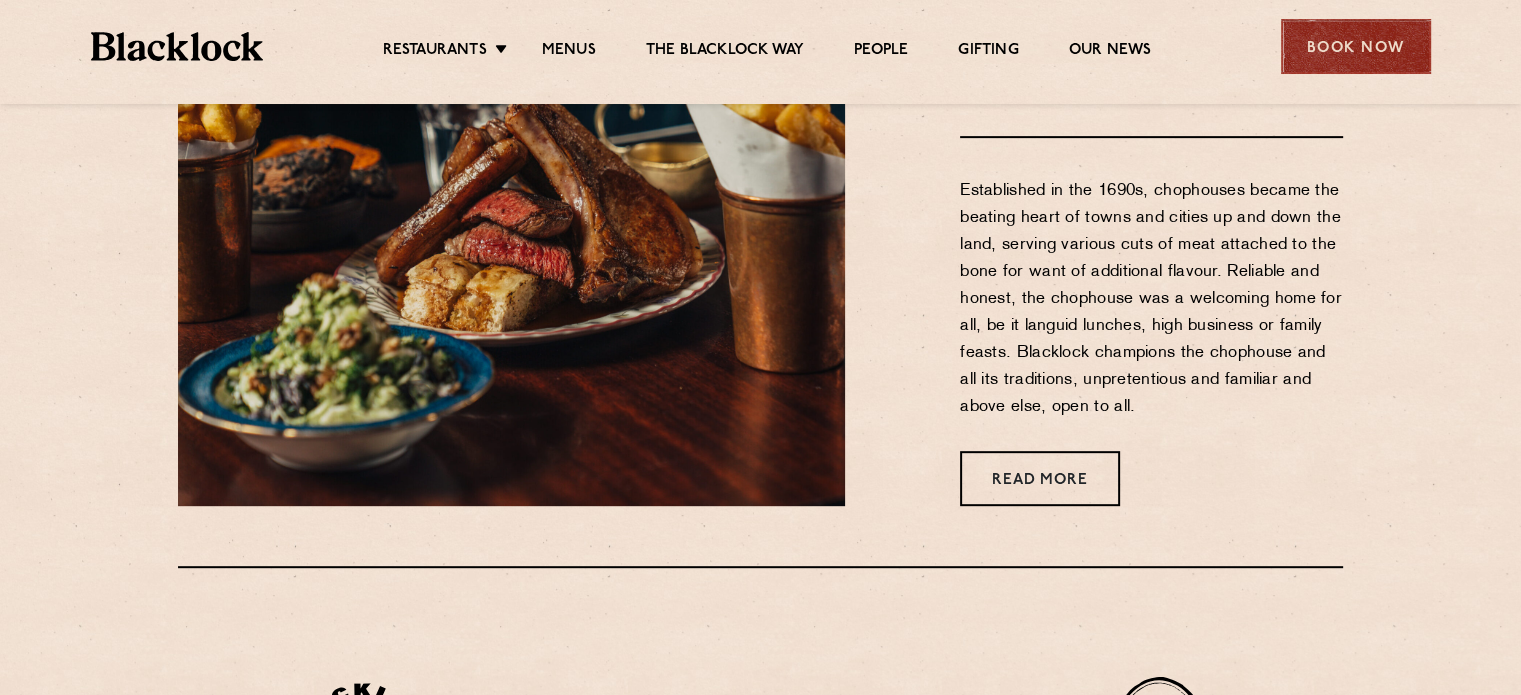 click on "Book Now" at bounding box center [1356, 46] 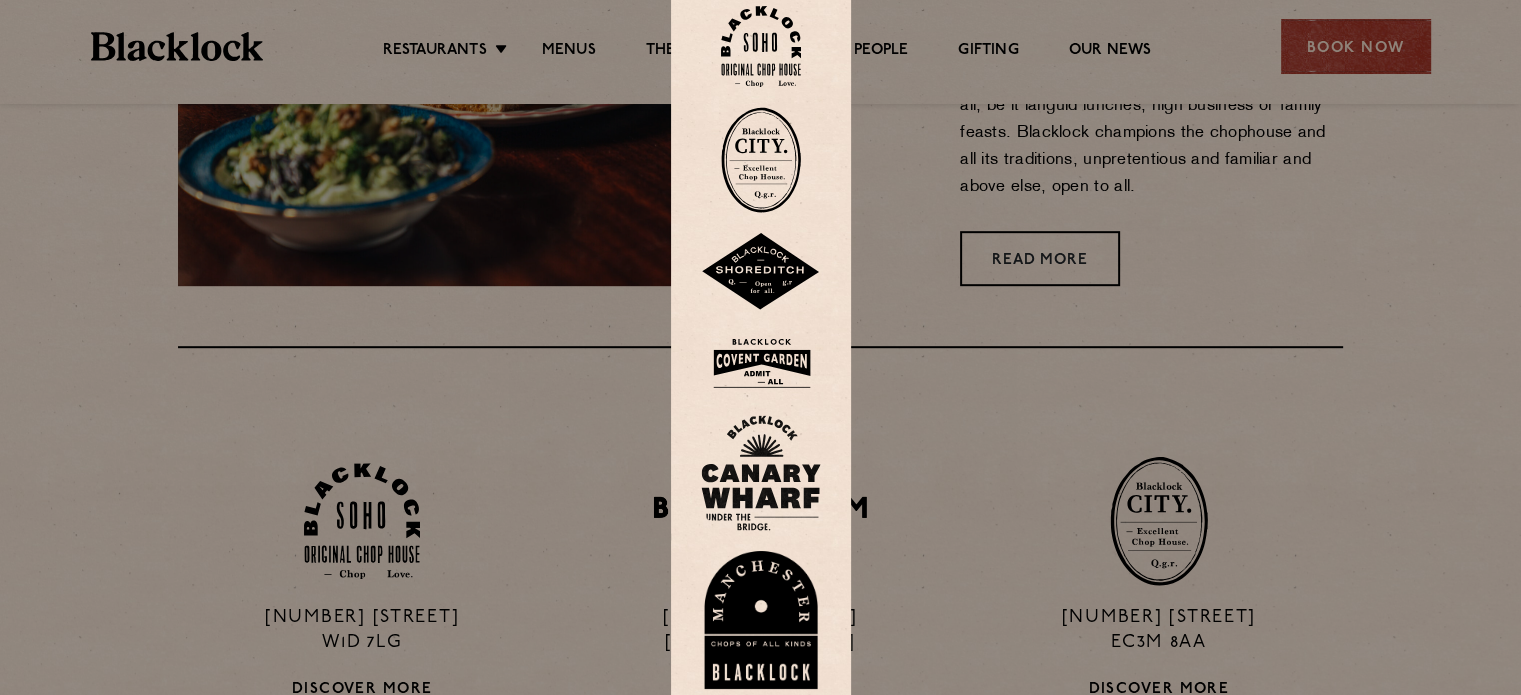 scroll, scrollTop: 1046, scrollLeft: 0, axis: vertical 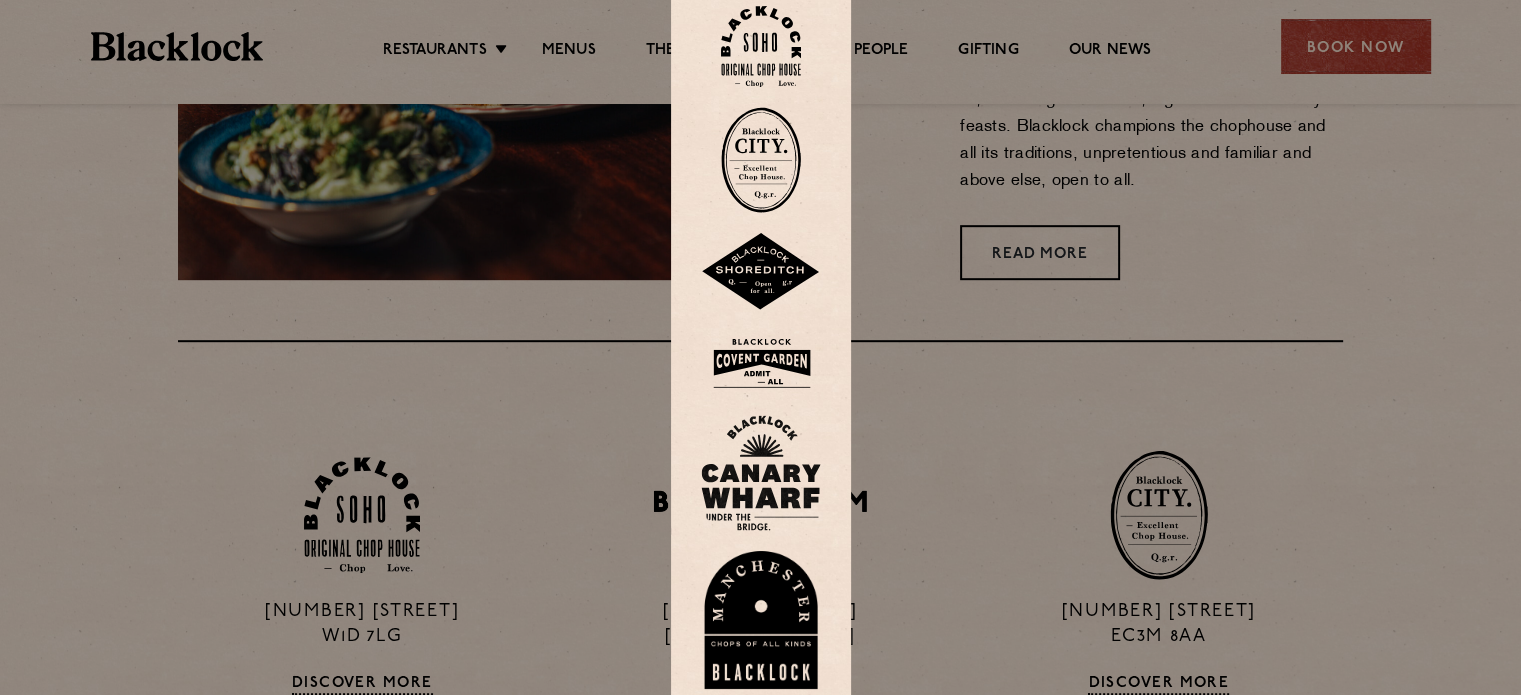 click at bounding box center (761, 363) 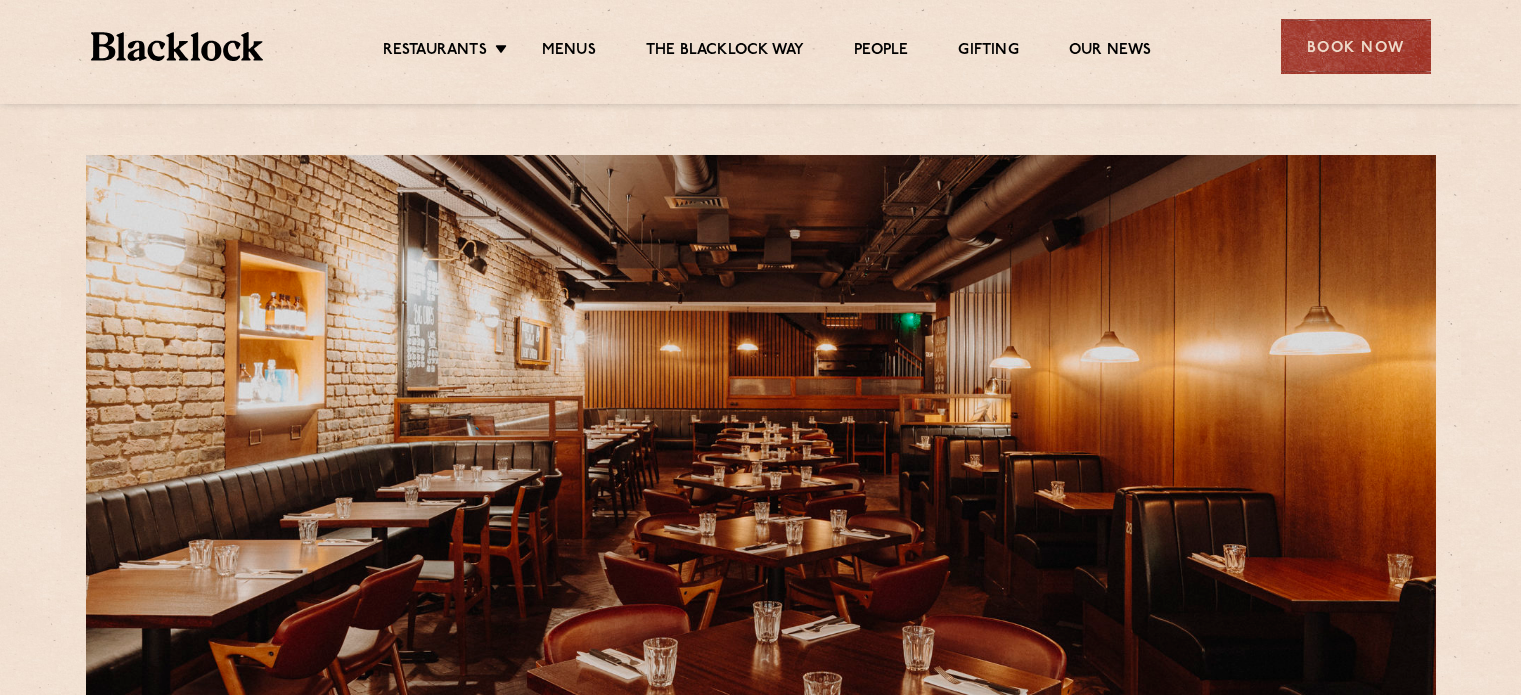 scroll, scrollTop: 0, scrollLeft: 0, axis: both 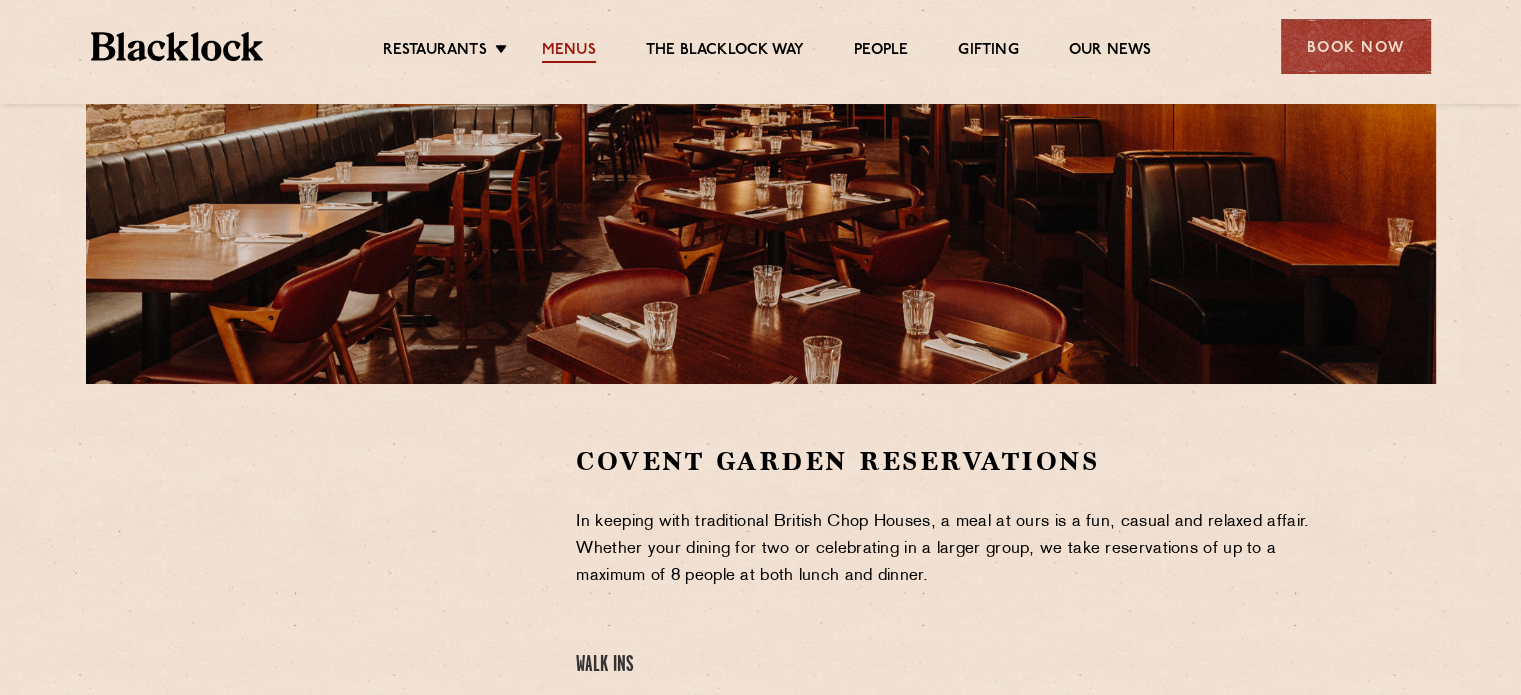 click on "Menus" at bounding box center [569, 52] 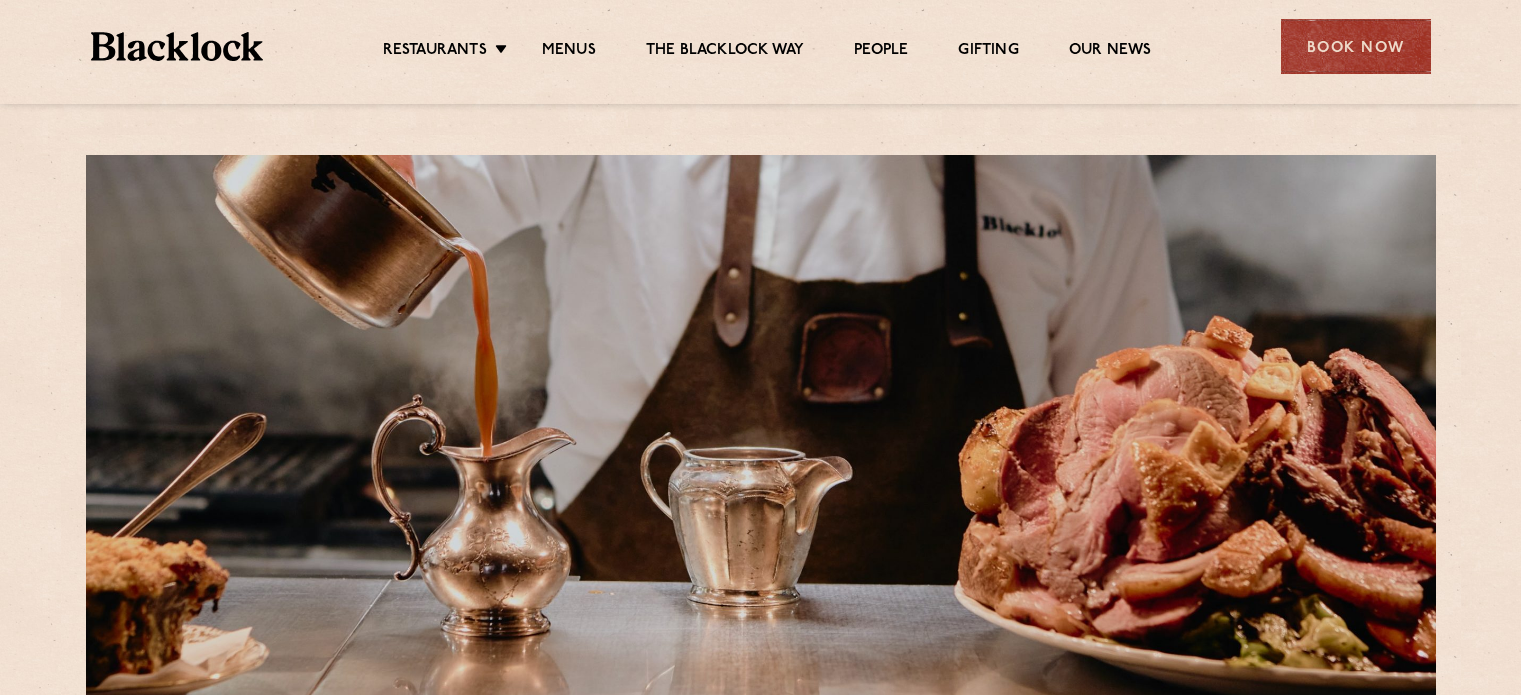 scroll, scrollTop: 0, scrollLeft: 0, axis: both 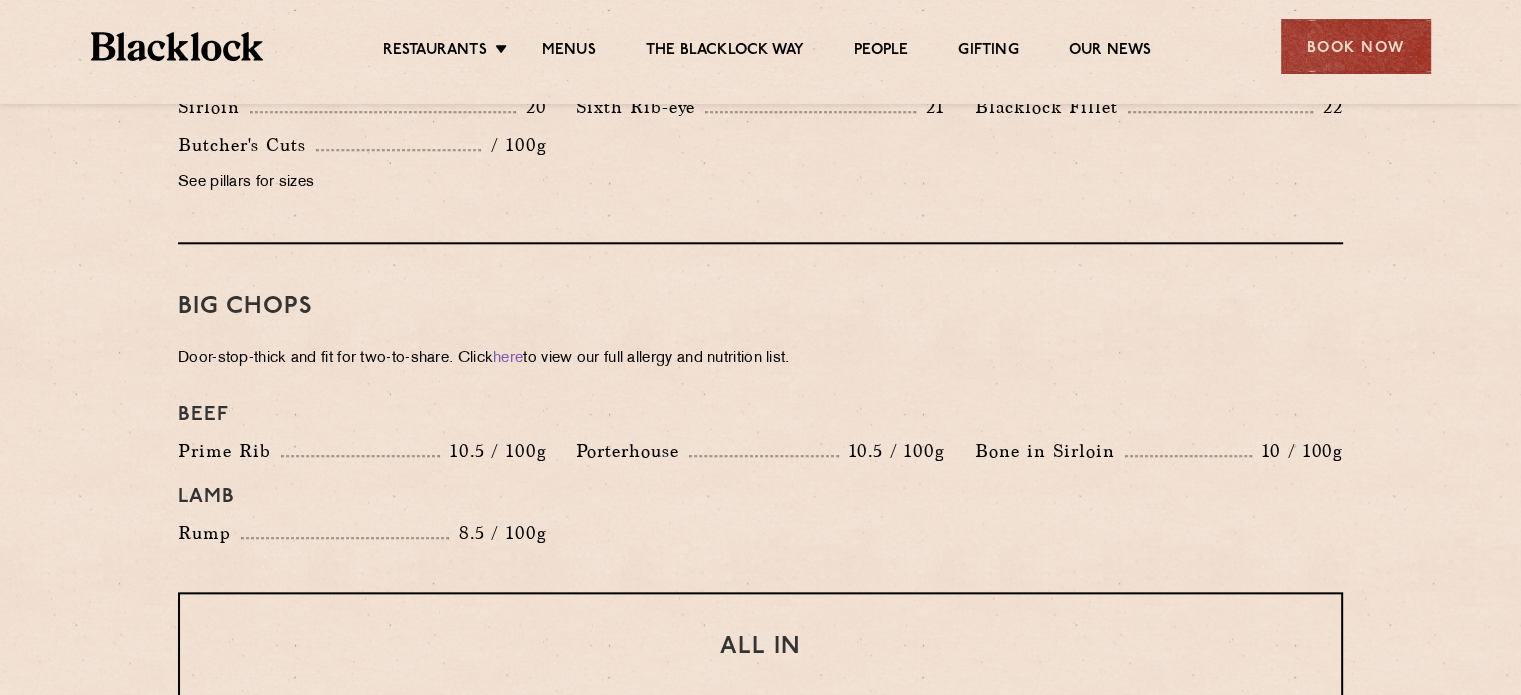 click on "Steaks Dry Aged up to 55 days − we use the whole animal to make something of everything. Click  here  to view our full allergy and nutrition list. Denver 15 Rump Cap 18 Pork Rib-eye 18 Sirloin 20 Sixth Rib-eye 21 Blacklock Fillet 22 Butcher's Cuts / 100g See pillars for sizes" at bounding box center [760, 75] 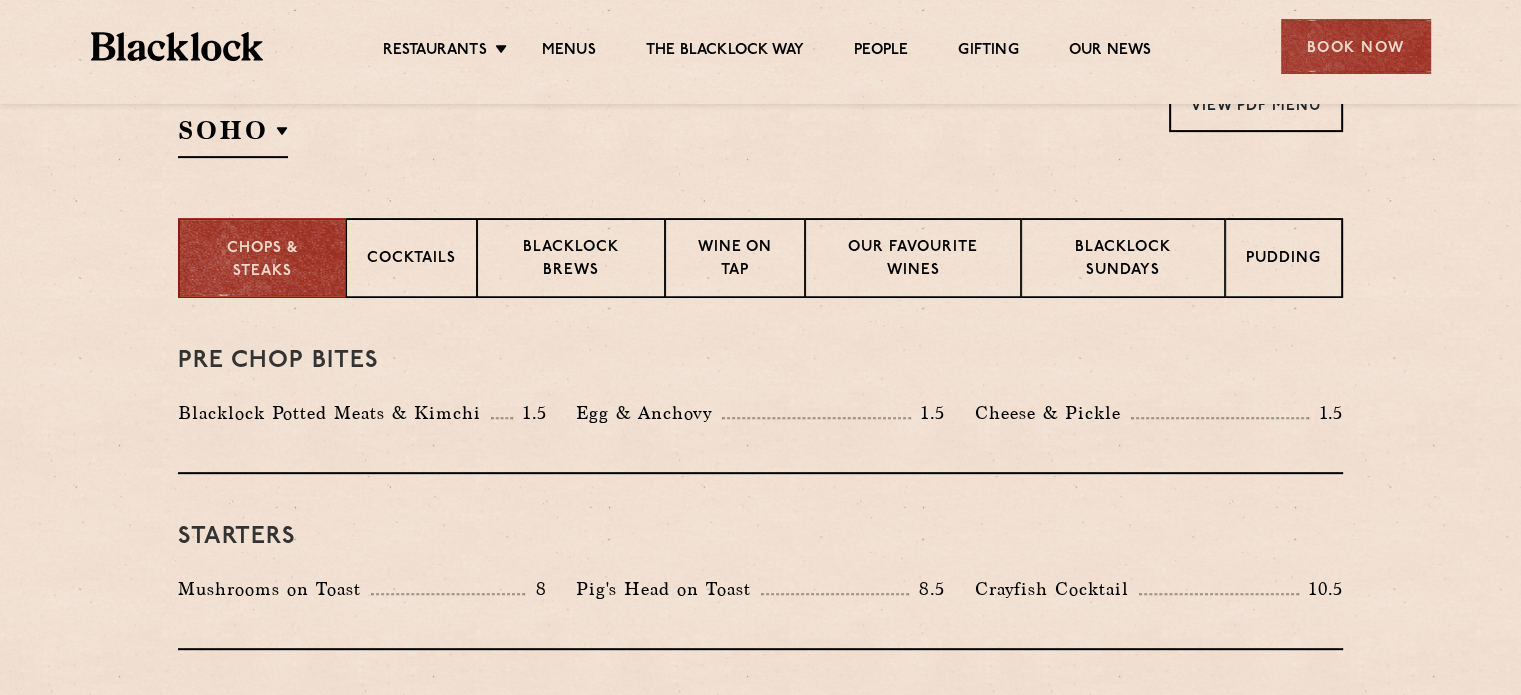 scroll, scrollTop: 680, scrollLeft: 0, axis: vertical 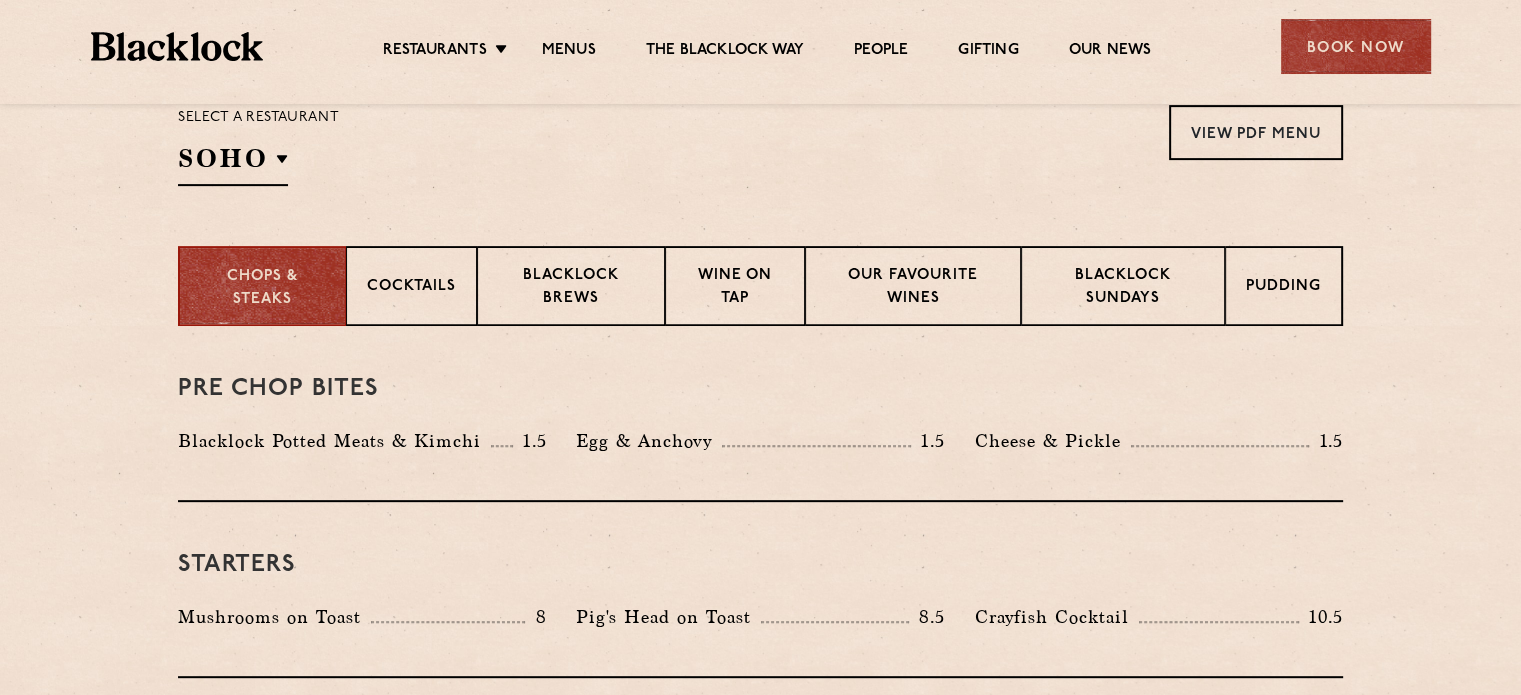 click on "Restaurants Soho City Shoreditch Covent Garden Canary Wharf Manchester Birmingham Menus The Blacklock Way People Gifting Our News" at bounding box center [766, 47] 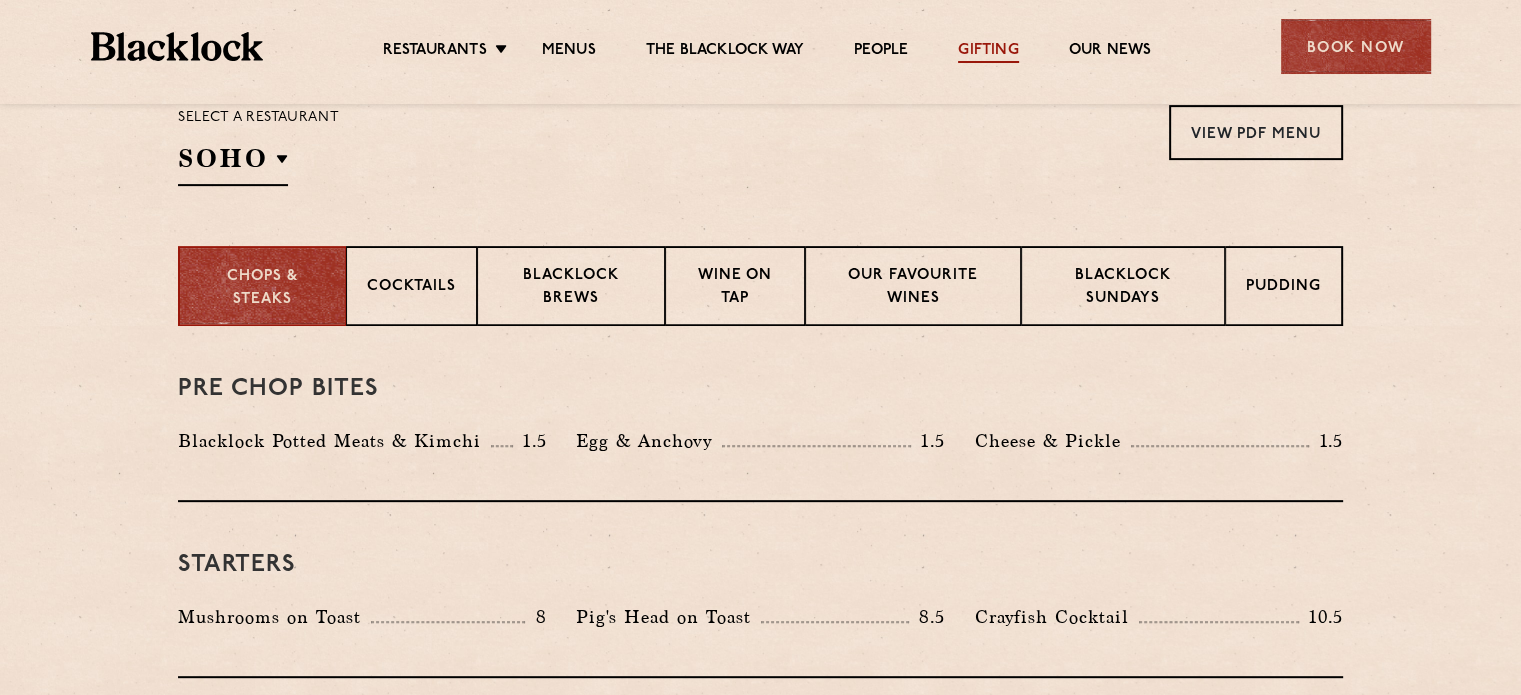 click on "Gifting" at bounding box center [988, 52] 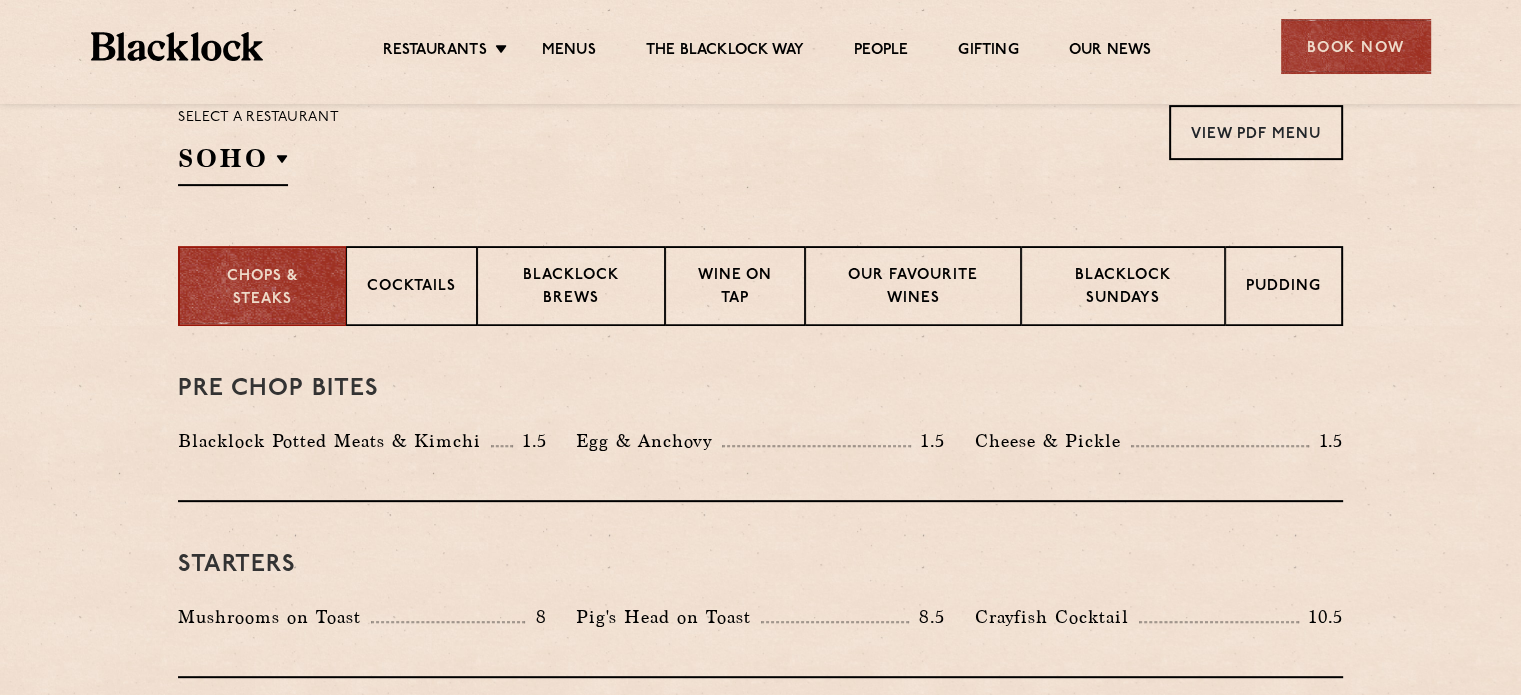 scroll, scrollTop: 603, scrollLeft: 0, axis: vertical 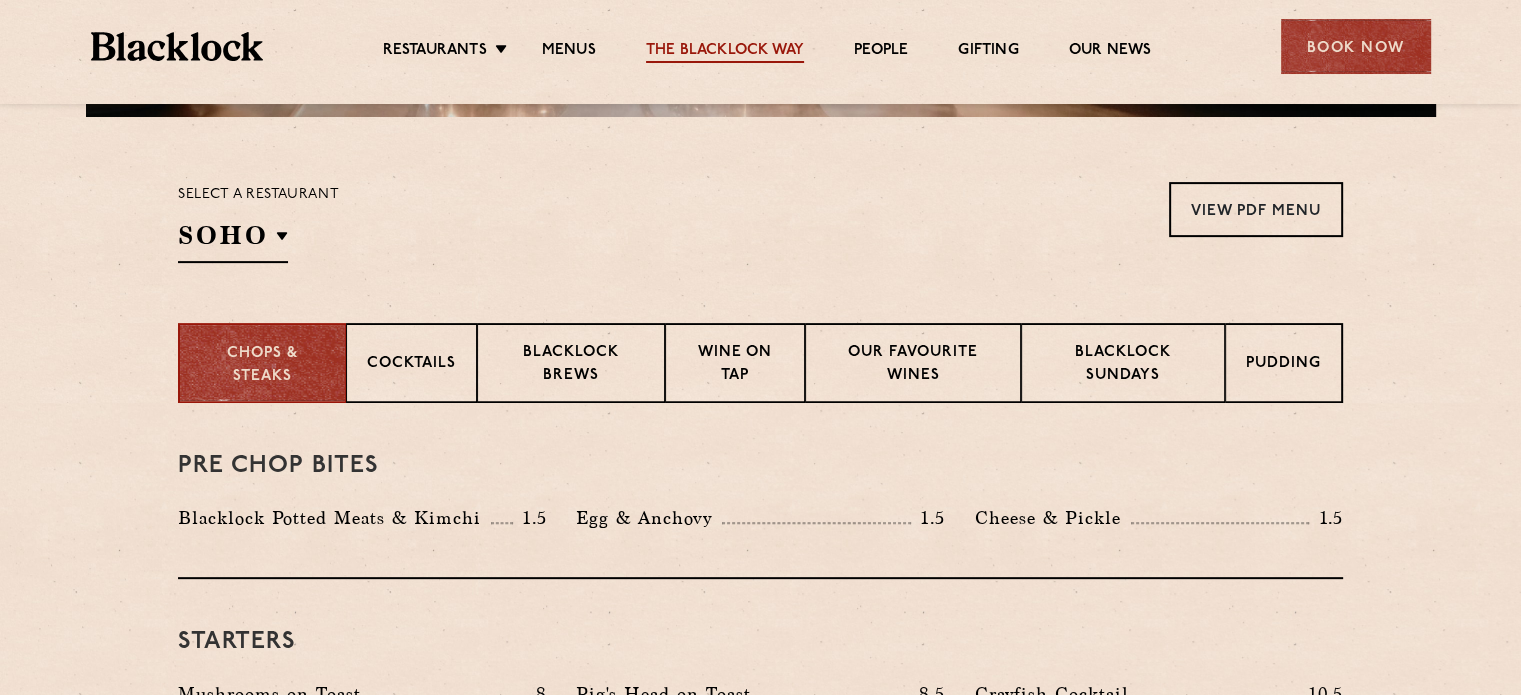 click on "The Blacklock Way" at bounding box center (725, 52) 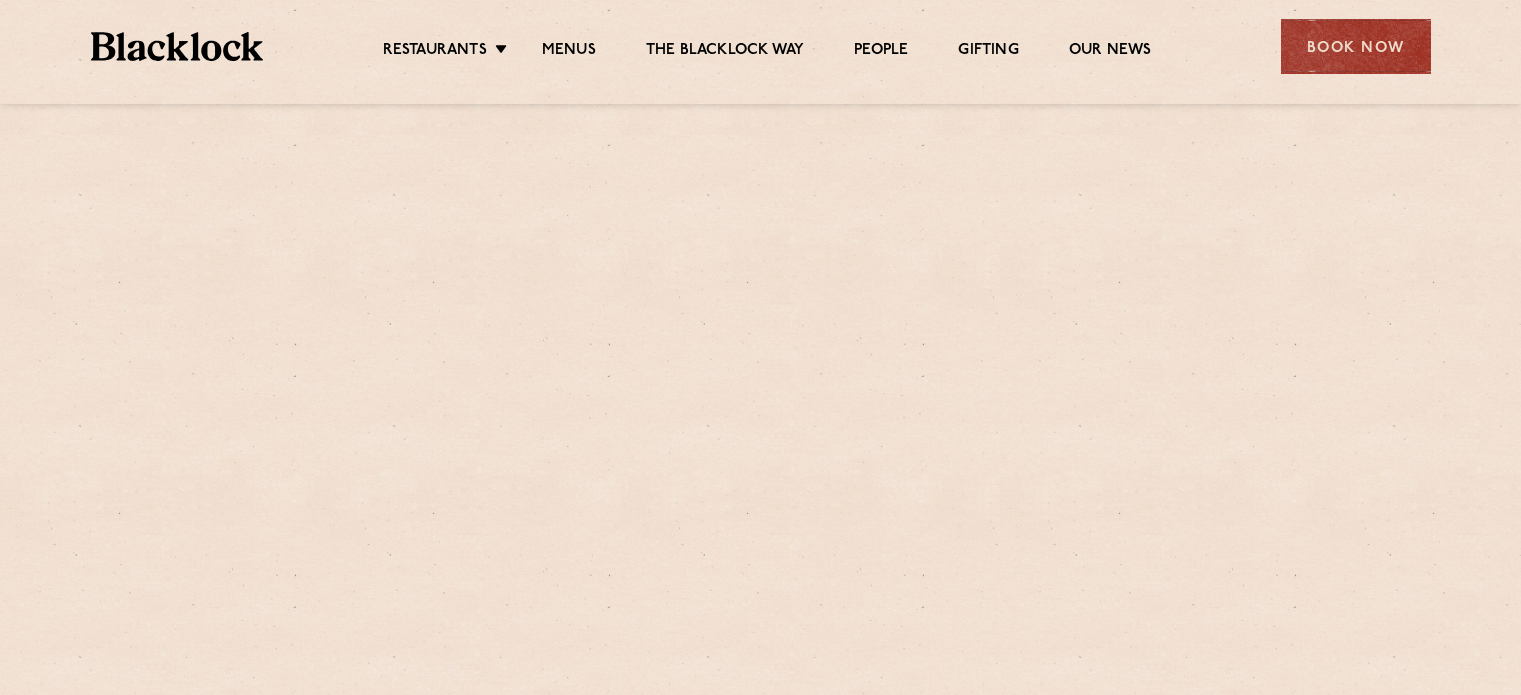 scroll, scrollTop: 0, scrollLeft: 0, axis: both 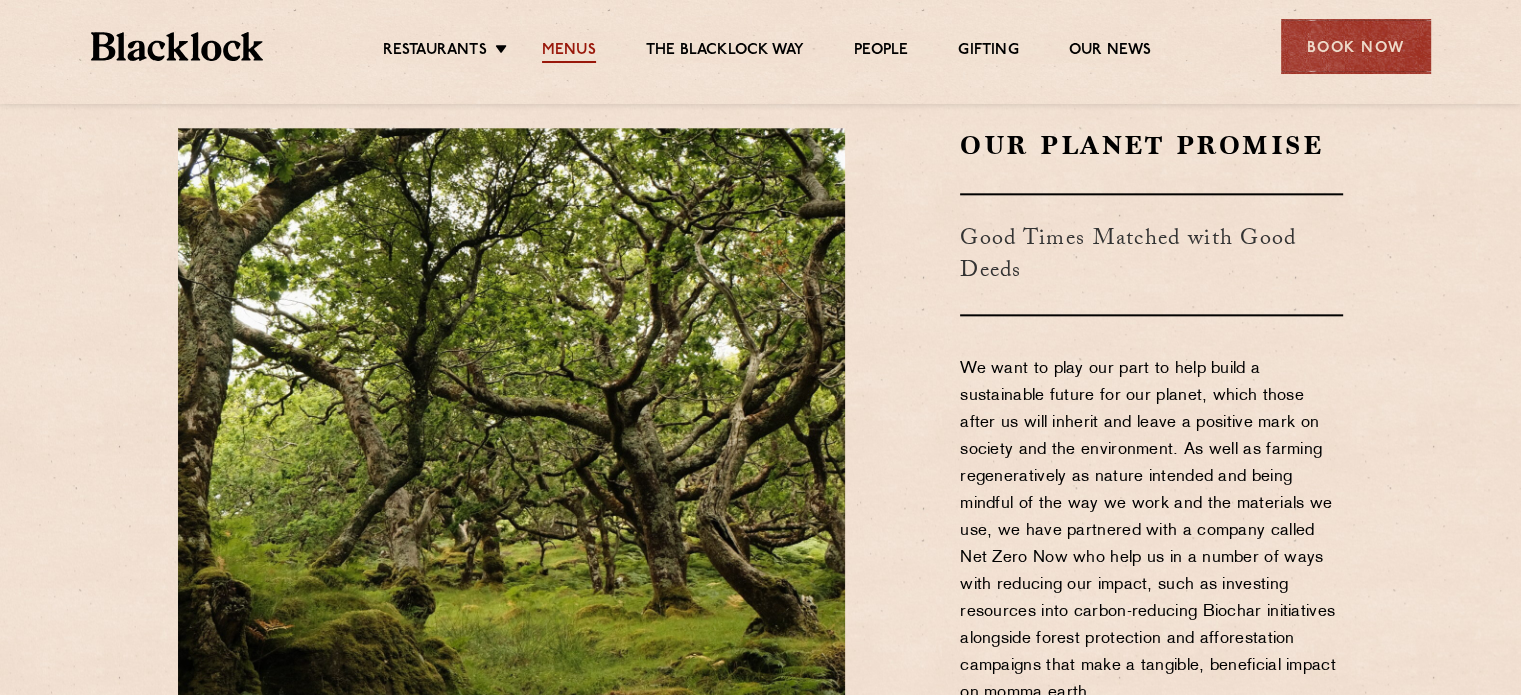 click on "Menus" at bounding box center (569, 52) 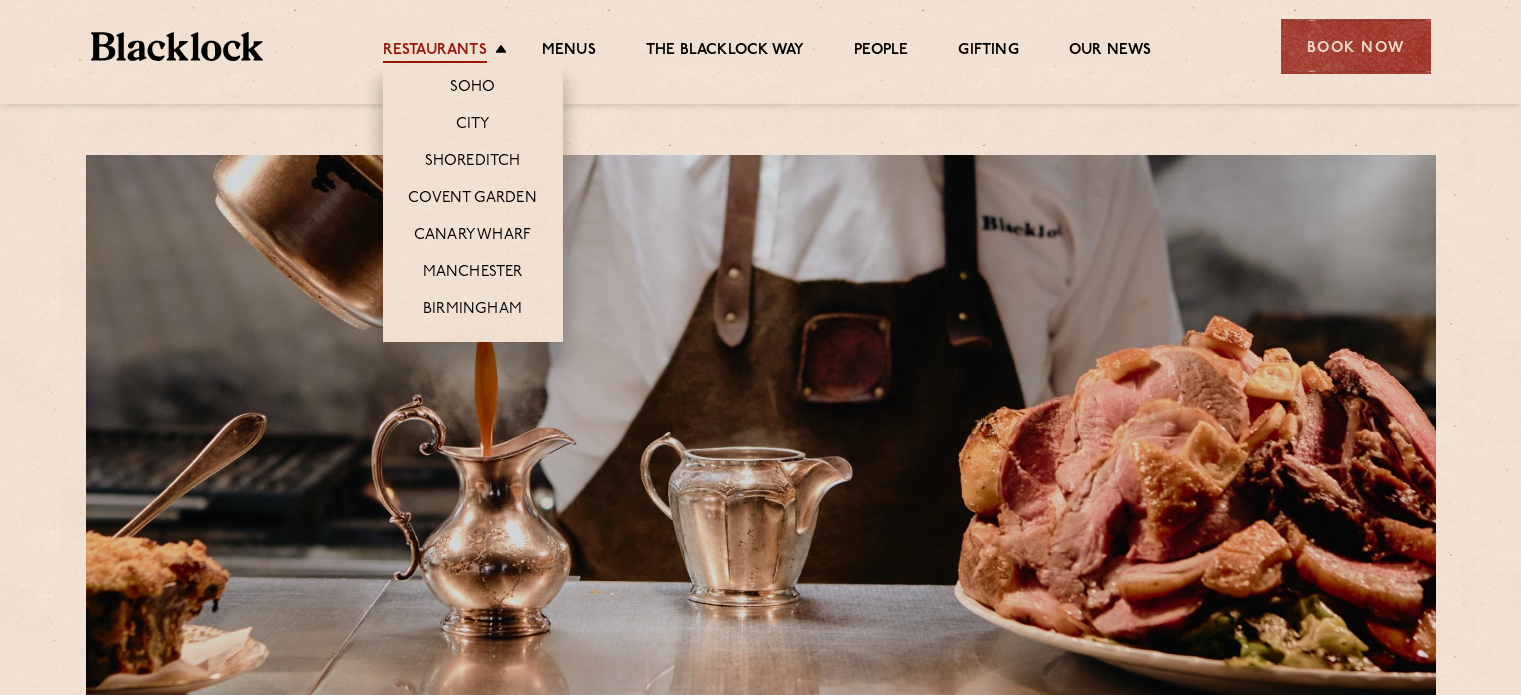 scroll, scrollTop: 0, scrollLeft: 0, axis: both 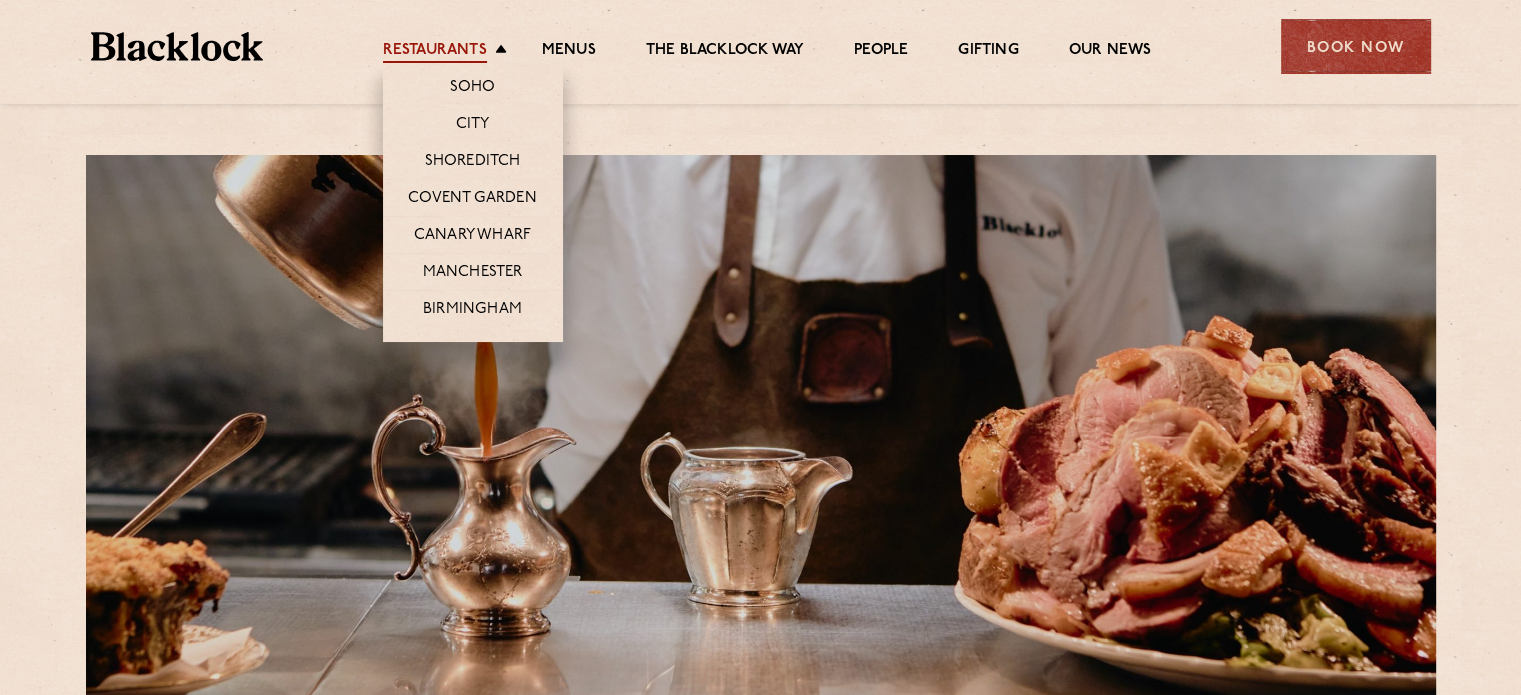 click on "Restaurants" at bounding box center (435, 52) 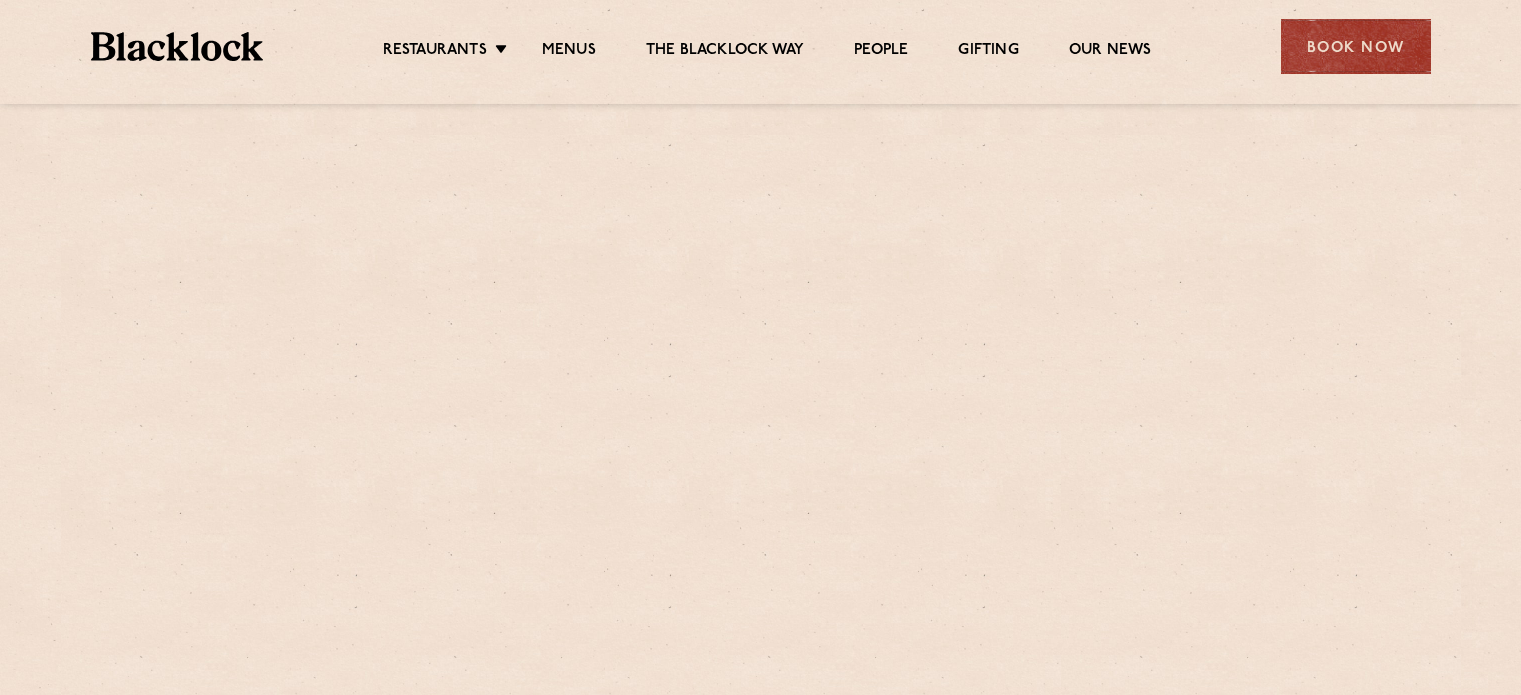 scroll, scrollTop: 0, scrollLeft: 0, axis: both 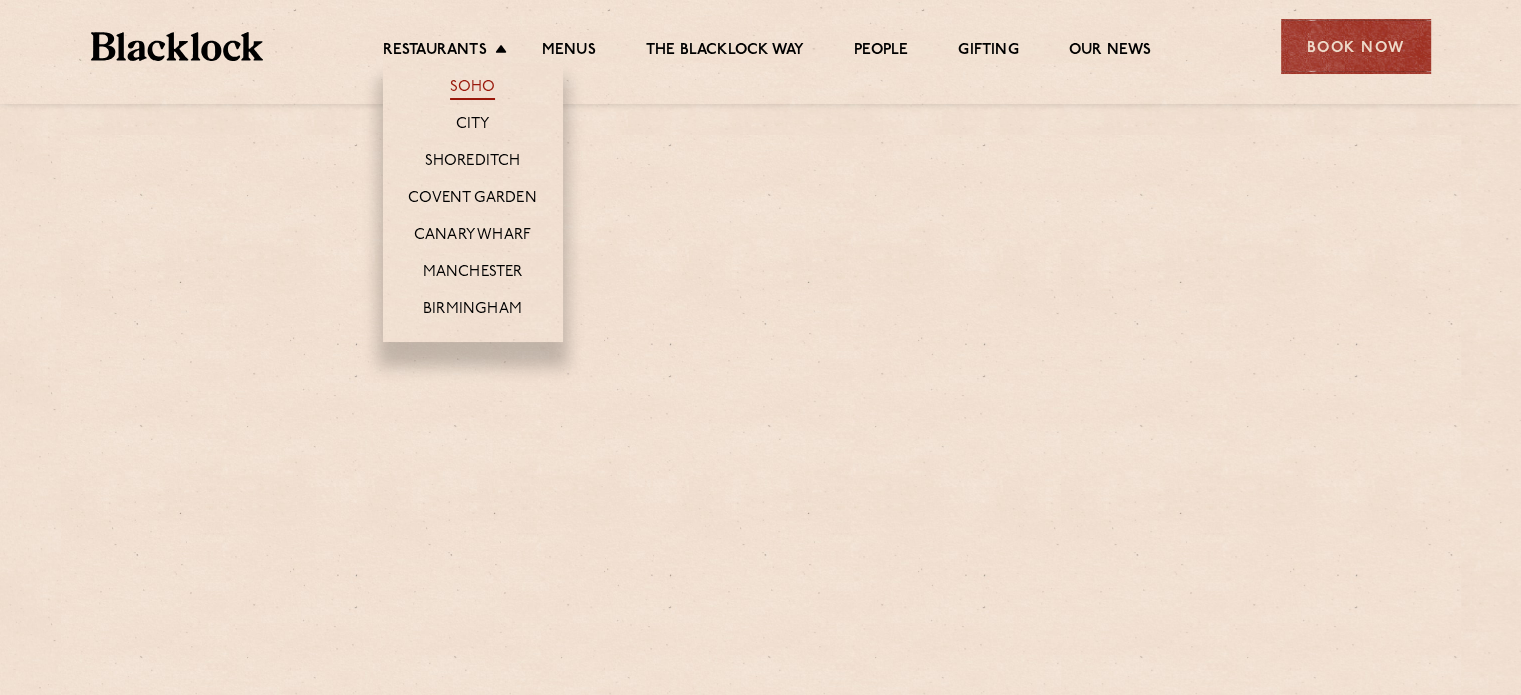 click on "Soho" at bounding box center (473, 84) 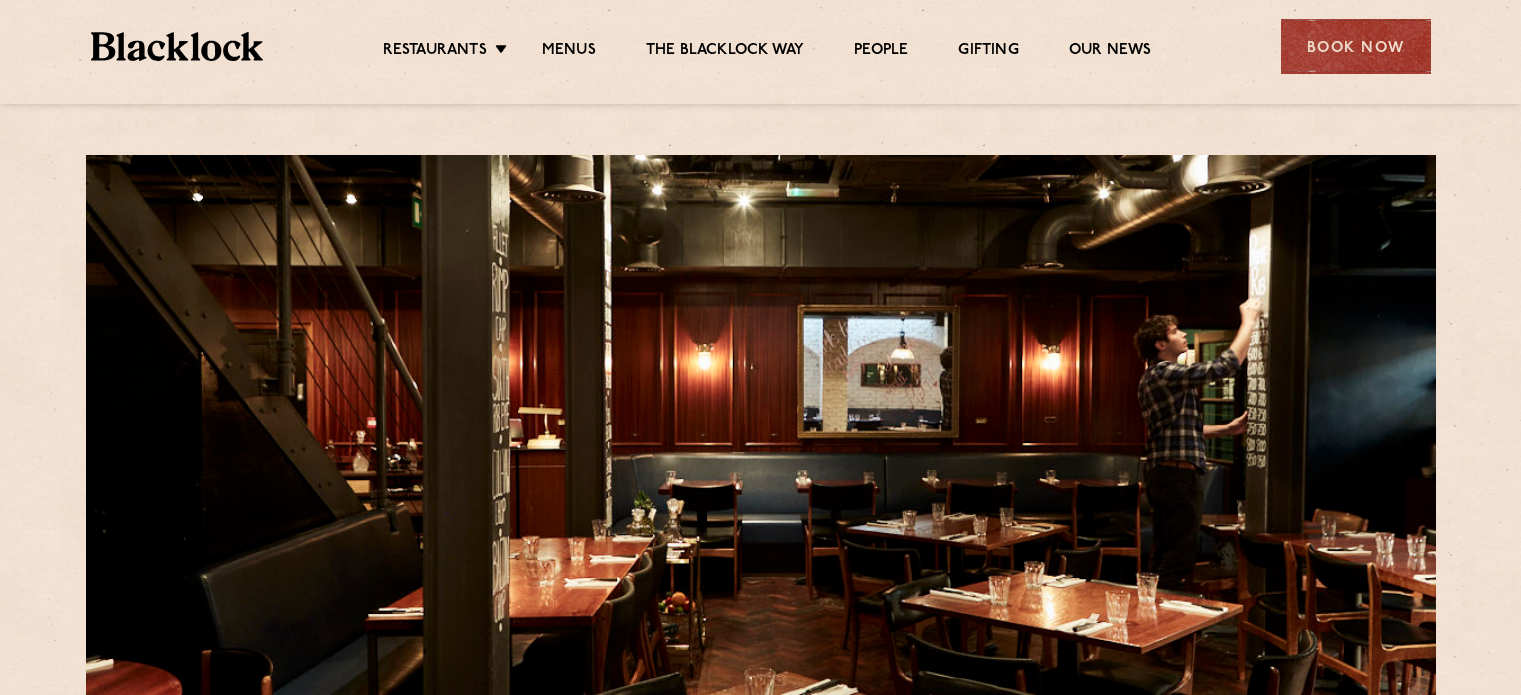 scroll, scrollTop: 0, scrollLeft: 0, axis: both 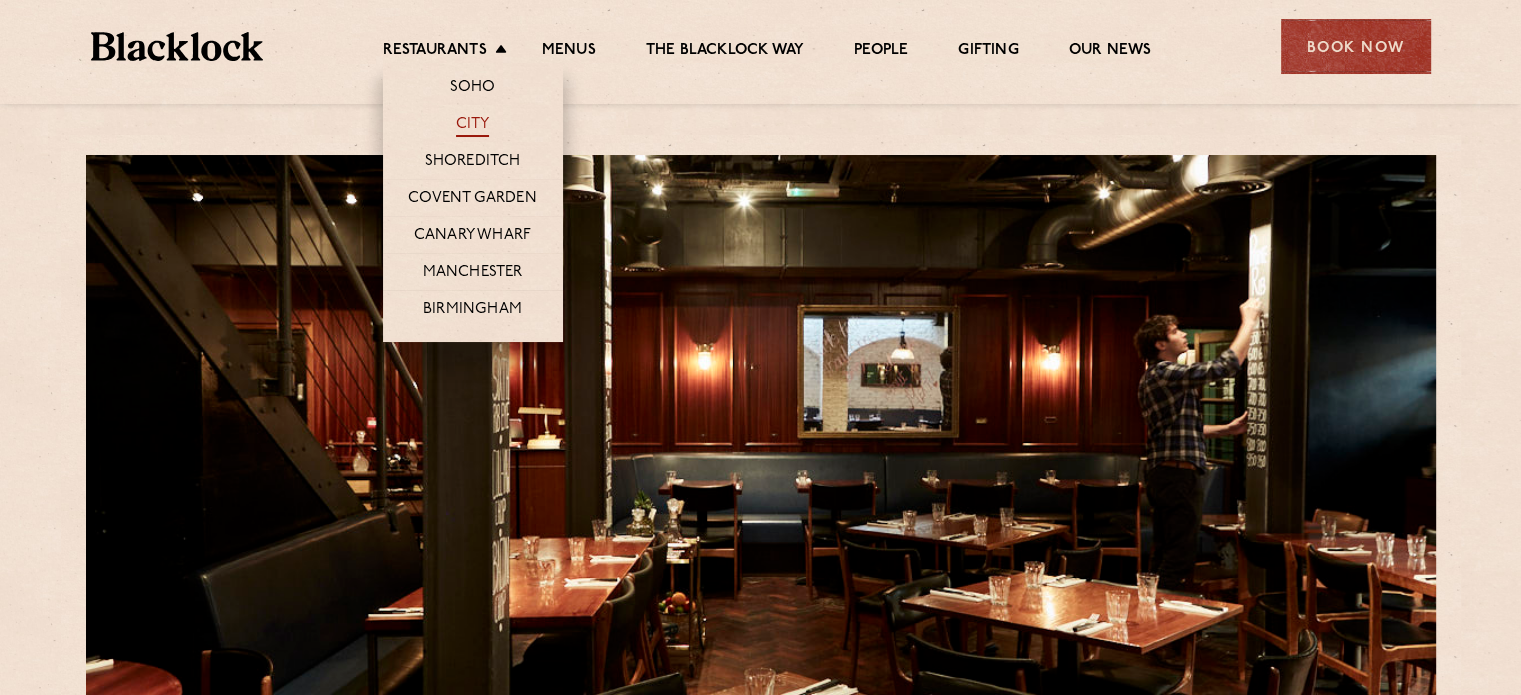 click on "City" at bounding box center [473, 126] 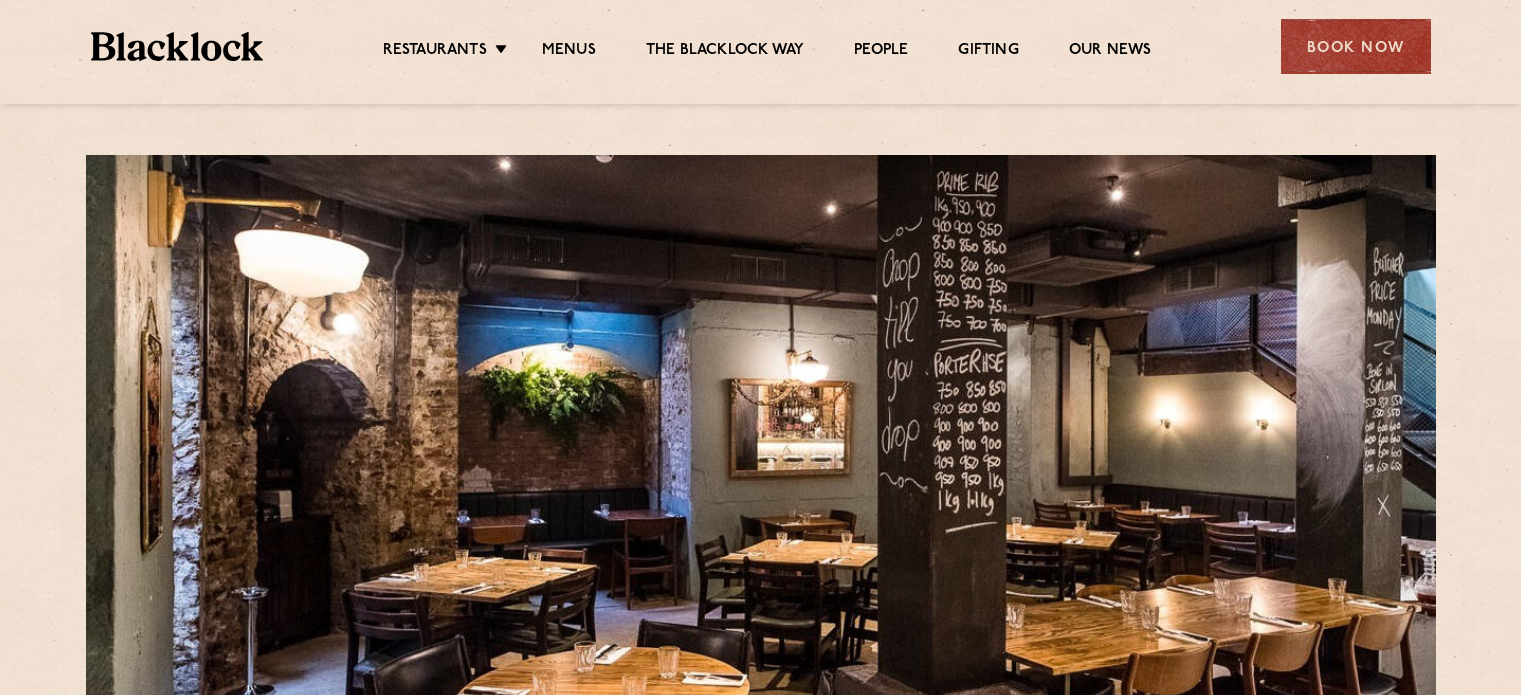 scroll, scrollTop: 0, scrollLeft: 0, axis: both 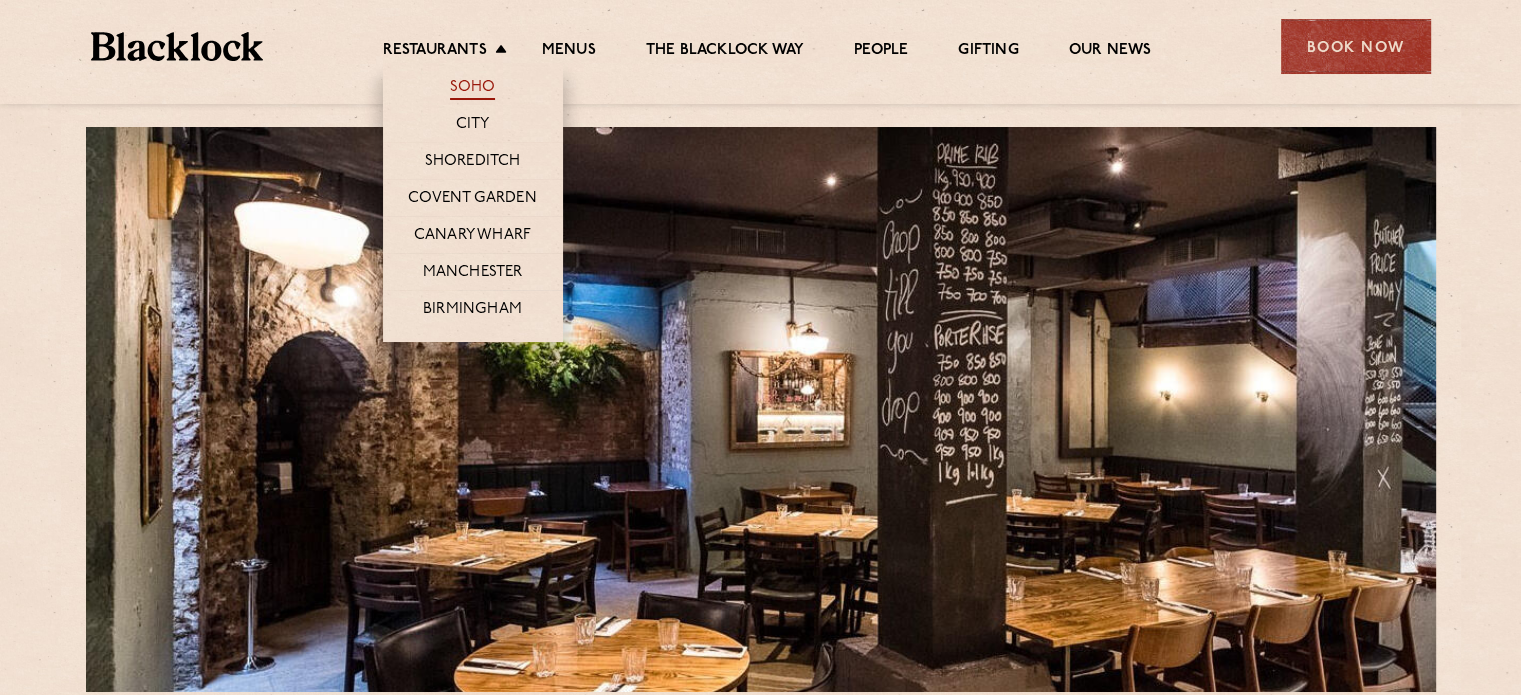 click on "Soho" at bounding box center [473, 89] 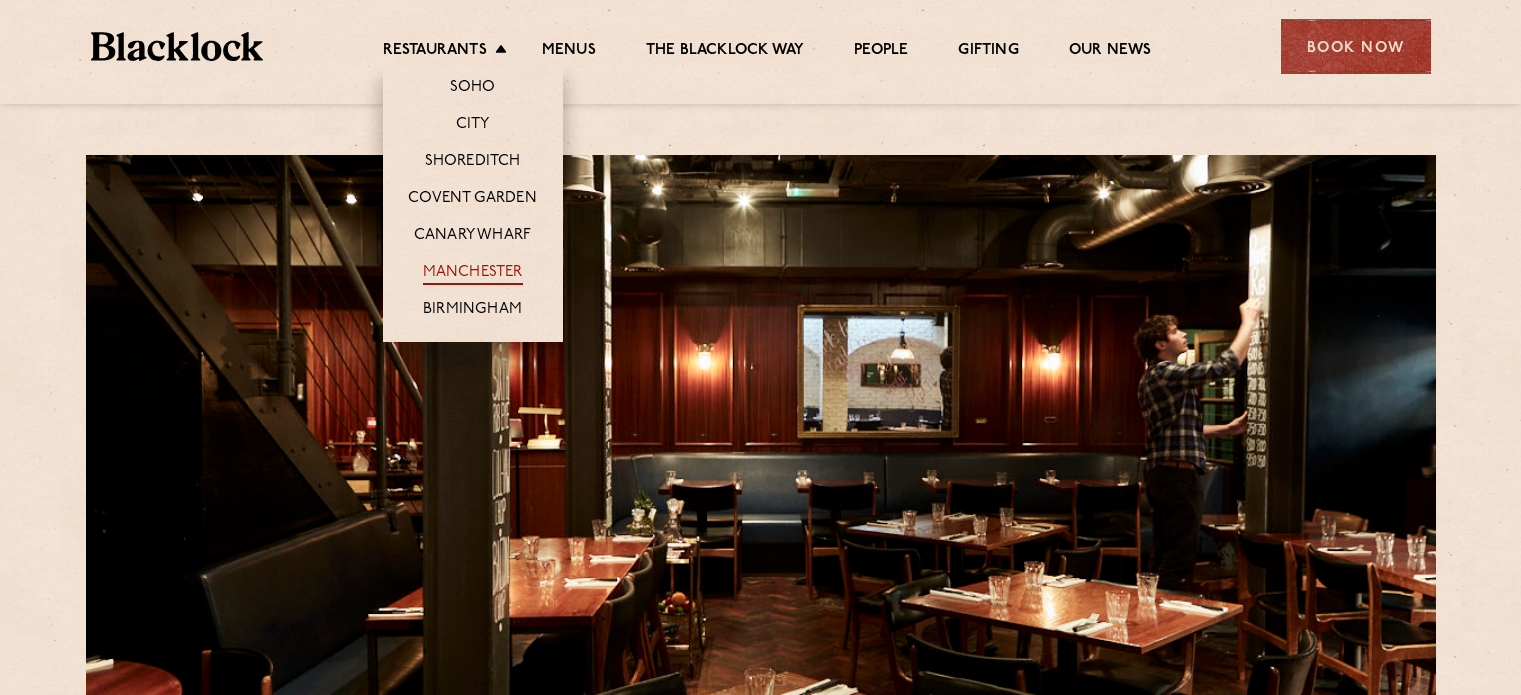 scroll, scrollTop: 0, scrollLeft: 0, axis: both 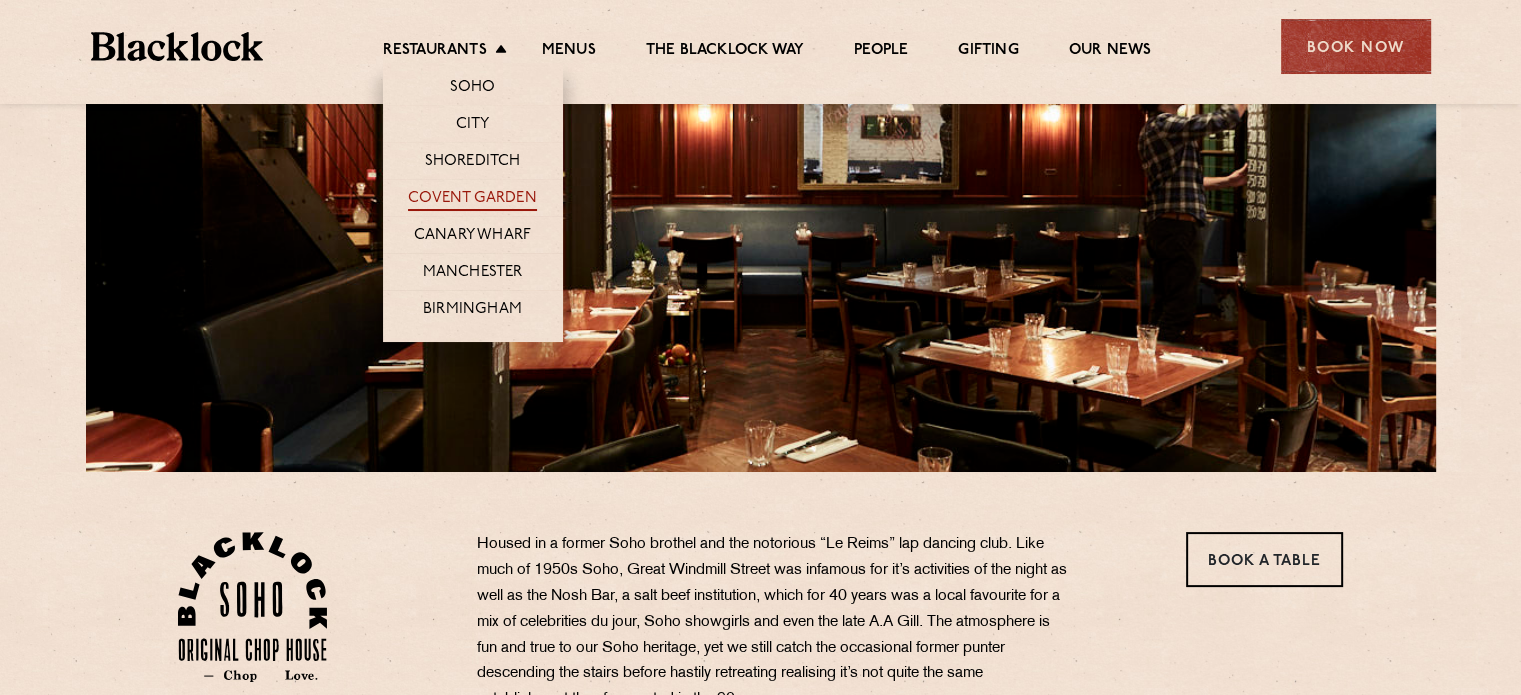 click on "Covent Garden" at bounding box center [472, 200] 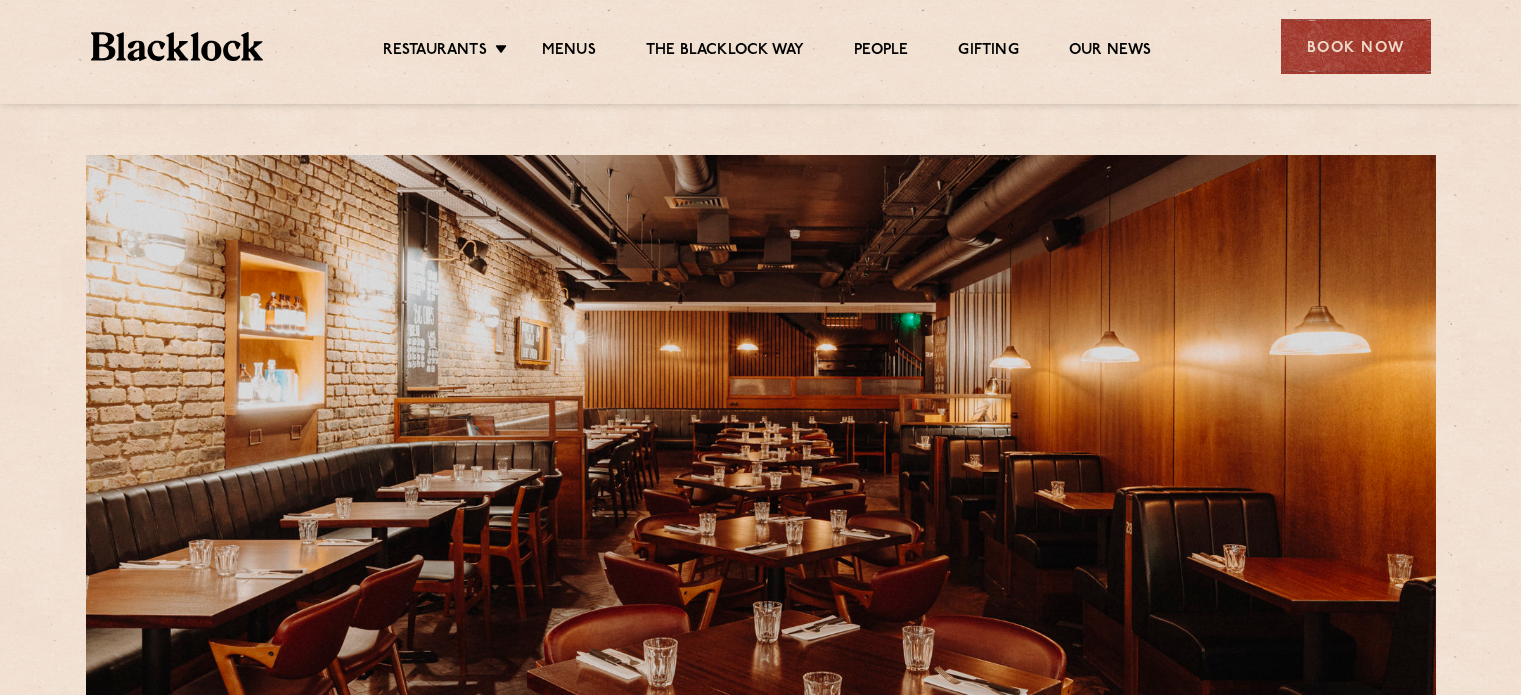 scroll, scrollTop: 0, scrollLeft: 0, axis: both 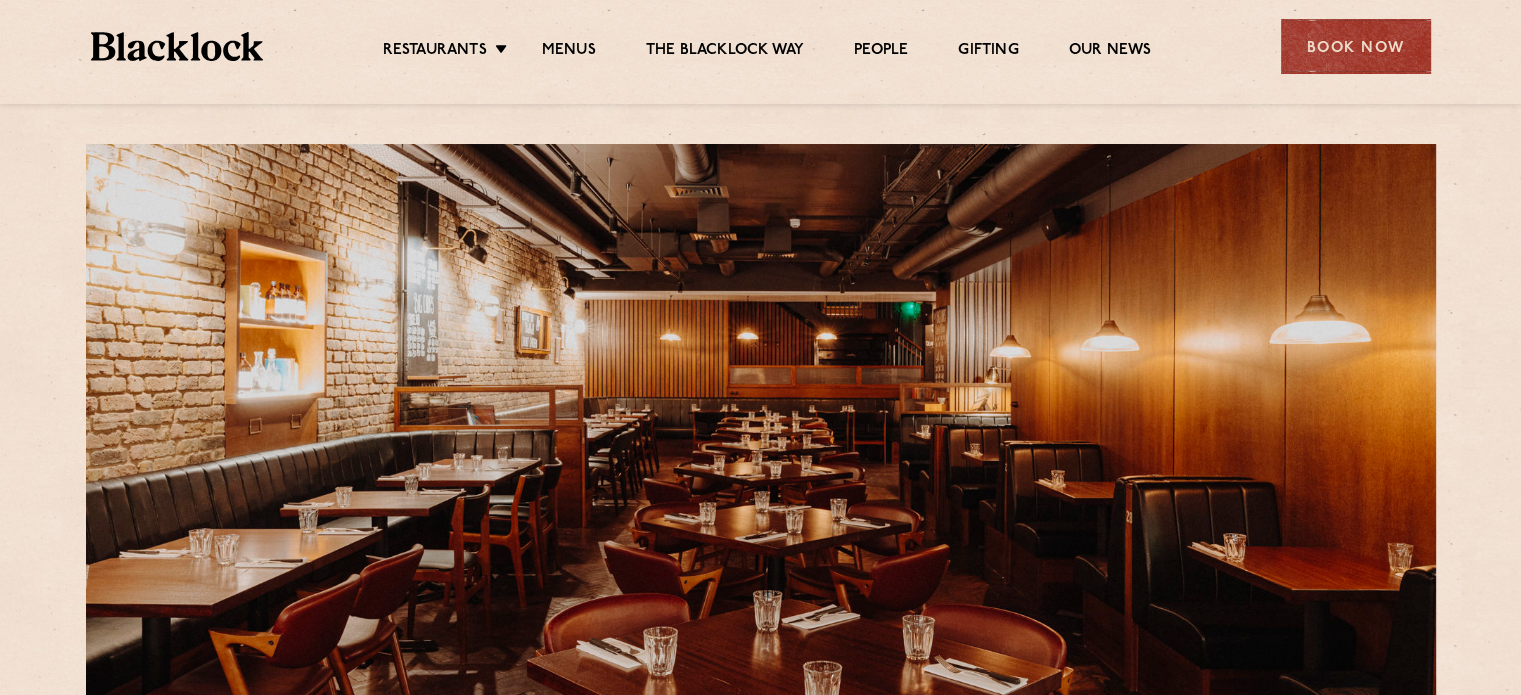 click on "Restaurants Soho City Shoreditch Covent Garden Canary Wharf Manchester Birmingham Menus The Blacklock Way People Gifting Our News Book Now" at bounding box center [761, 44] 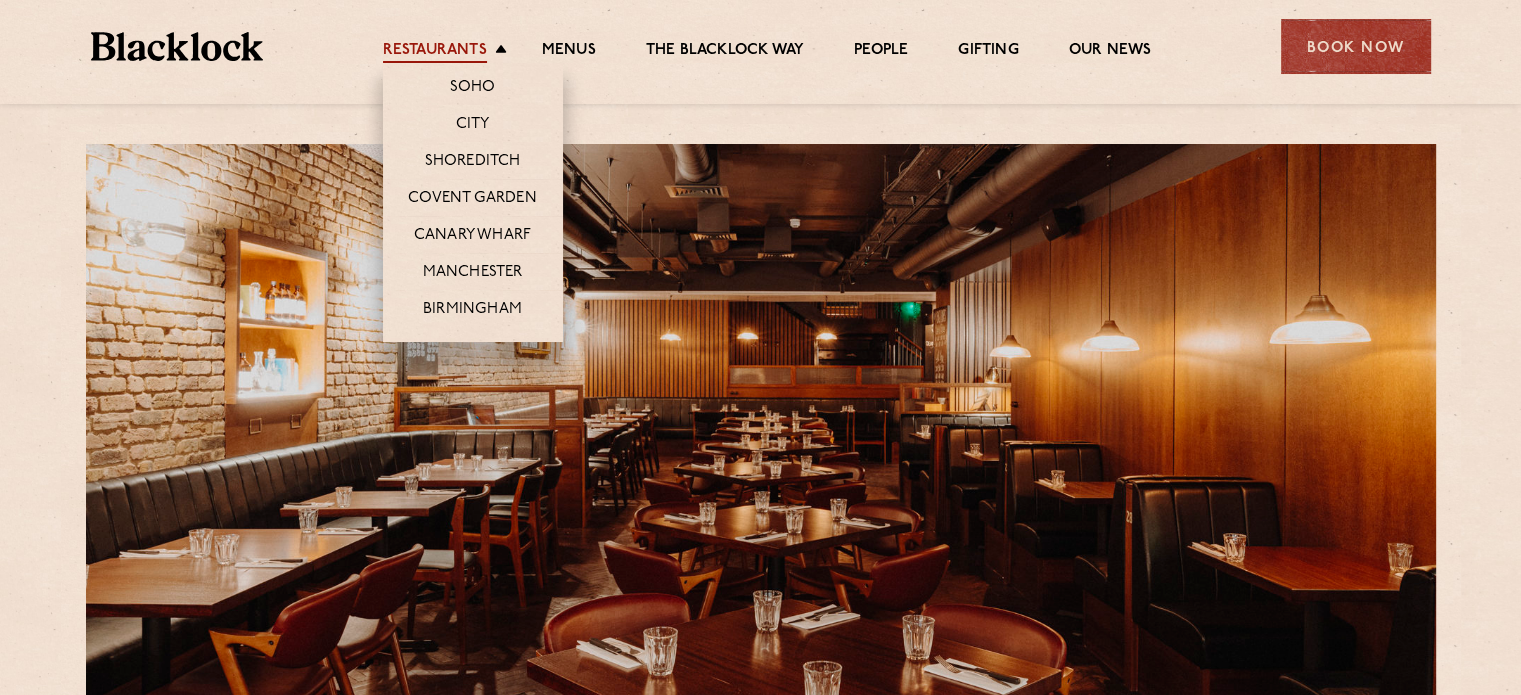 click on "Restaurants" at bounding box center (435, 52) 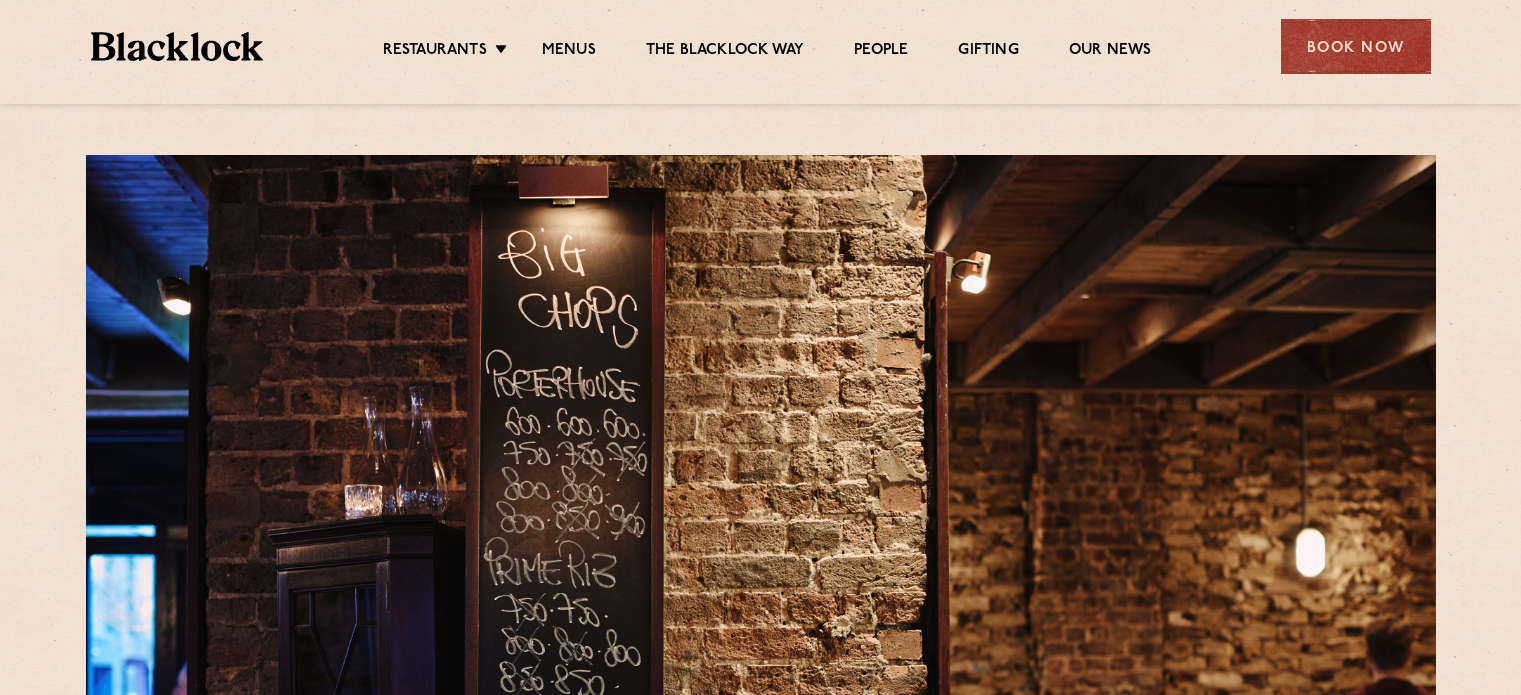 scroll, scrollTop: 0, scrollLeft: 0, axis: both 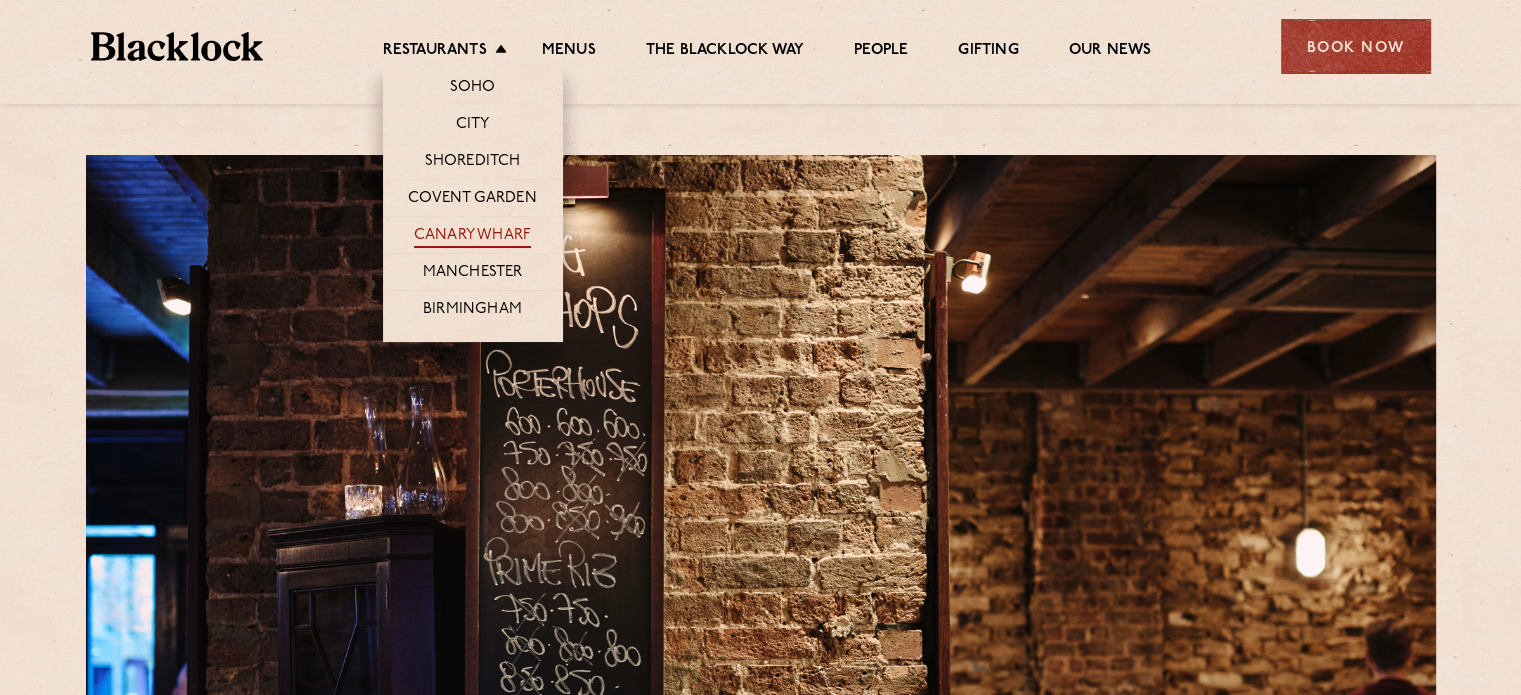 click on "Canary Wharf" at bounding box center (472, 237) 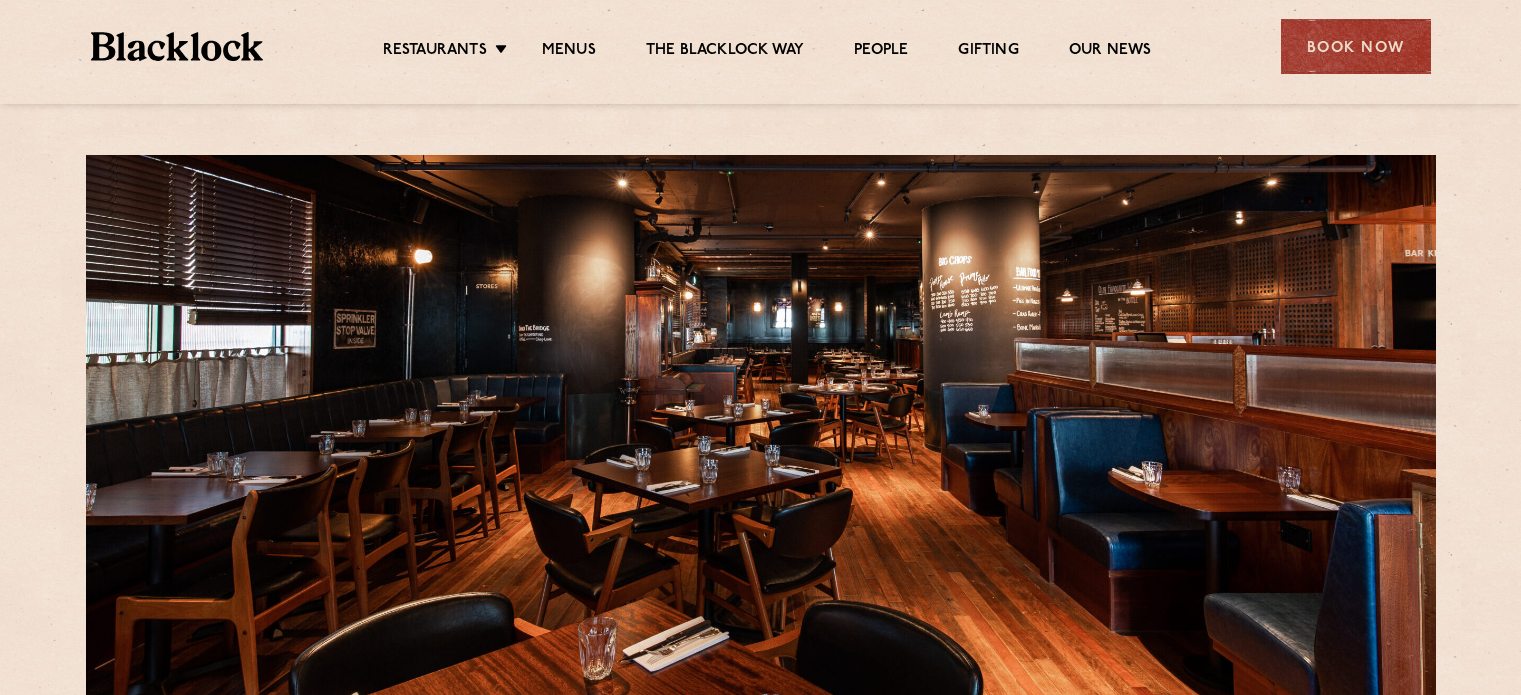 scroll, scrollTop: 0, scrollLeft: 0, axis: both 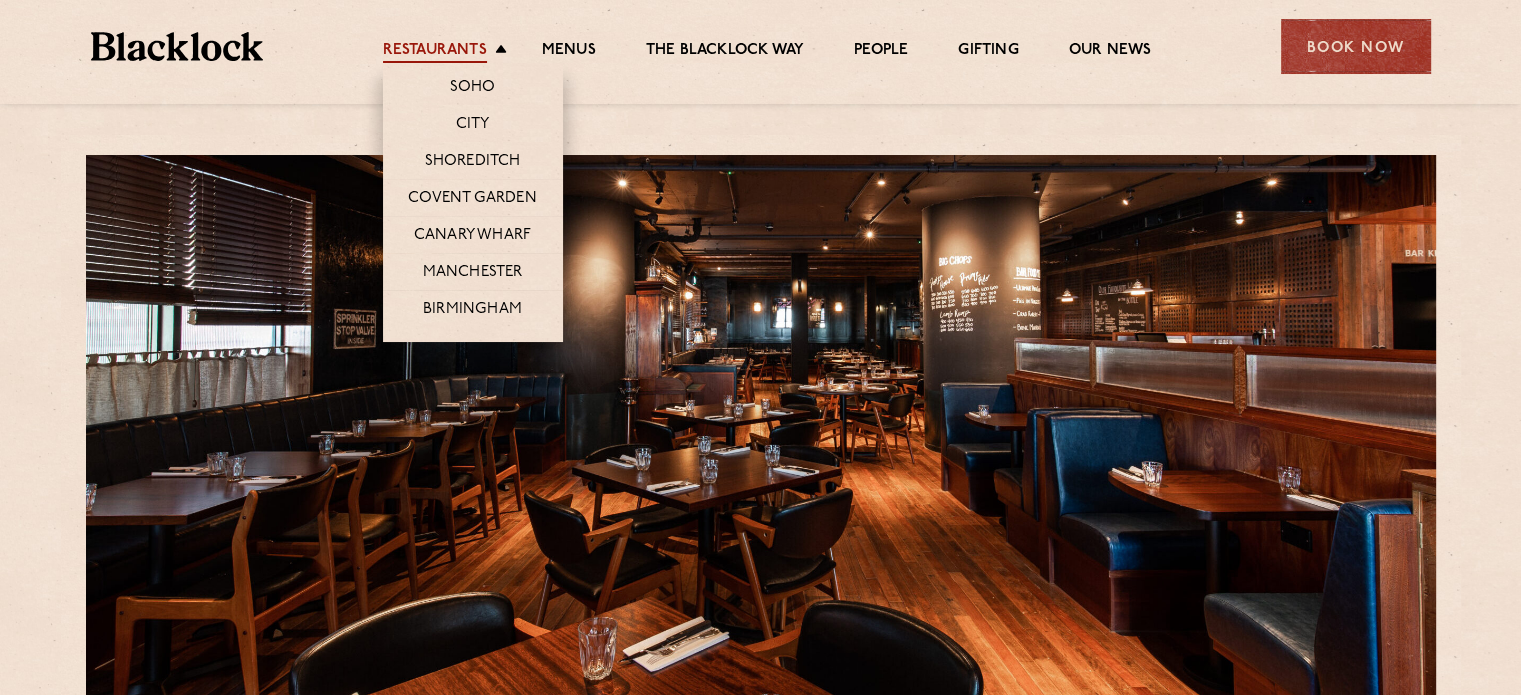 click on "Restaurants" at bounding box center (435, 52) 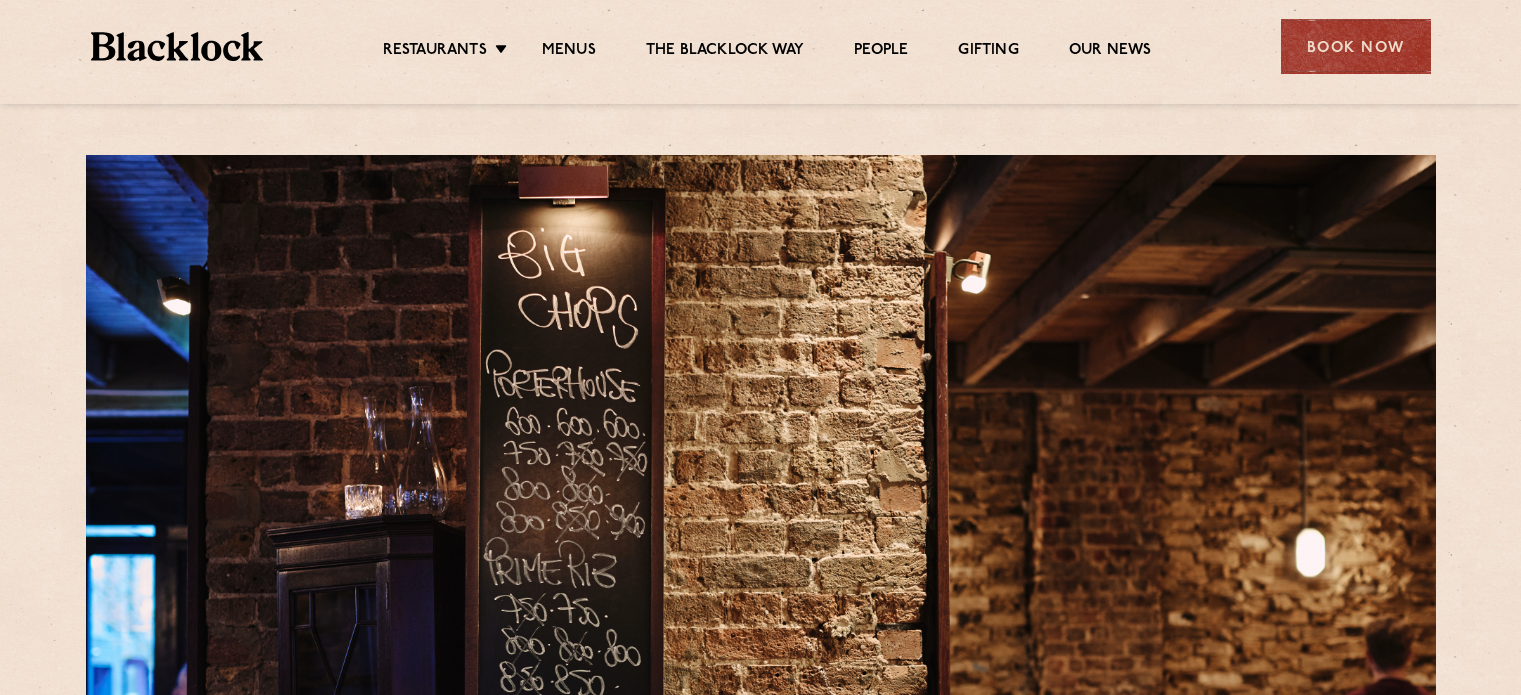 click on "Soho" at bounding box center [0, 0] 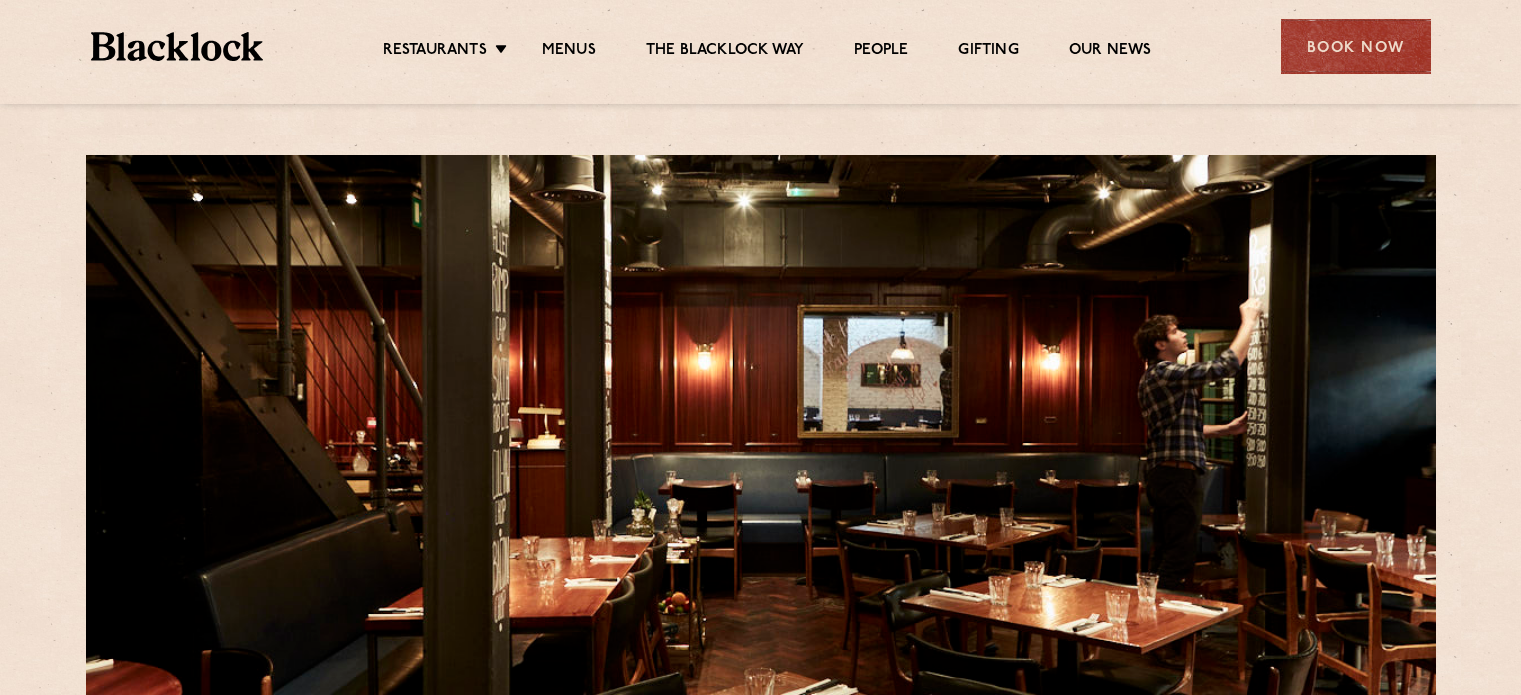 scroll, scrollTop: 0, scrollLeft: 0, axis: both 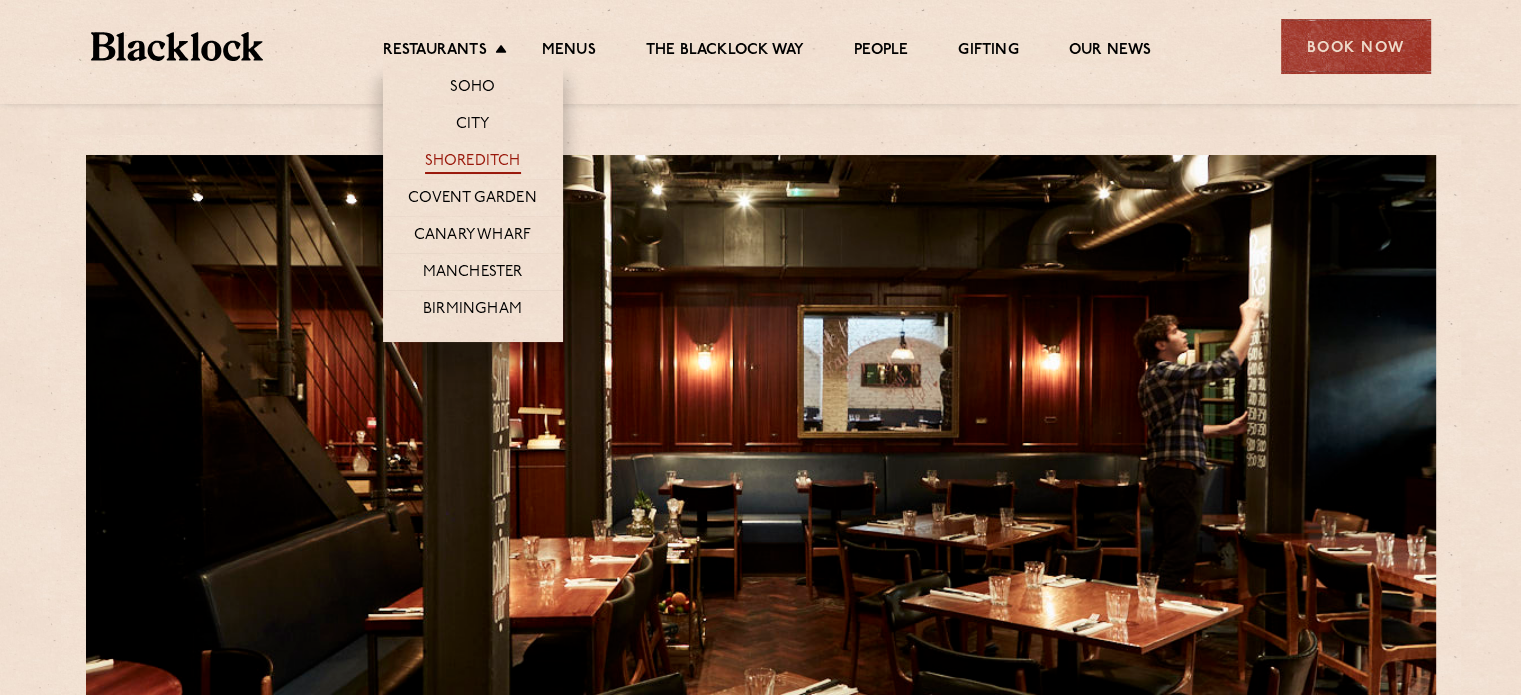 click on "Shoreditch" at bounding box center [473, 163] 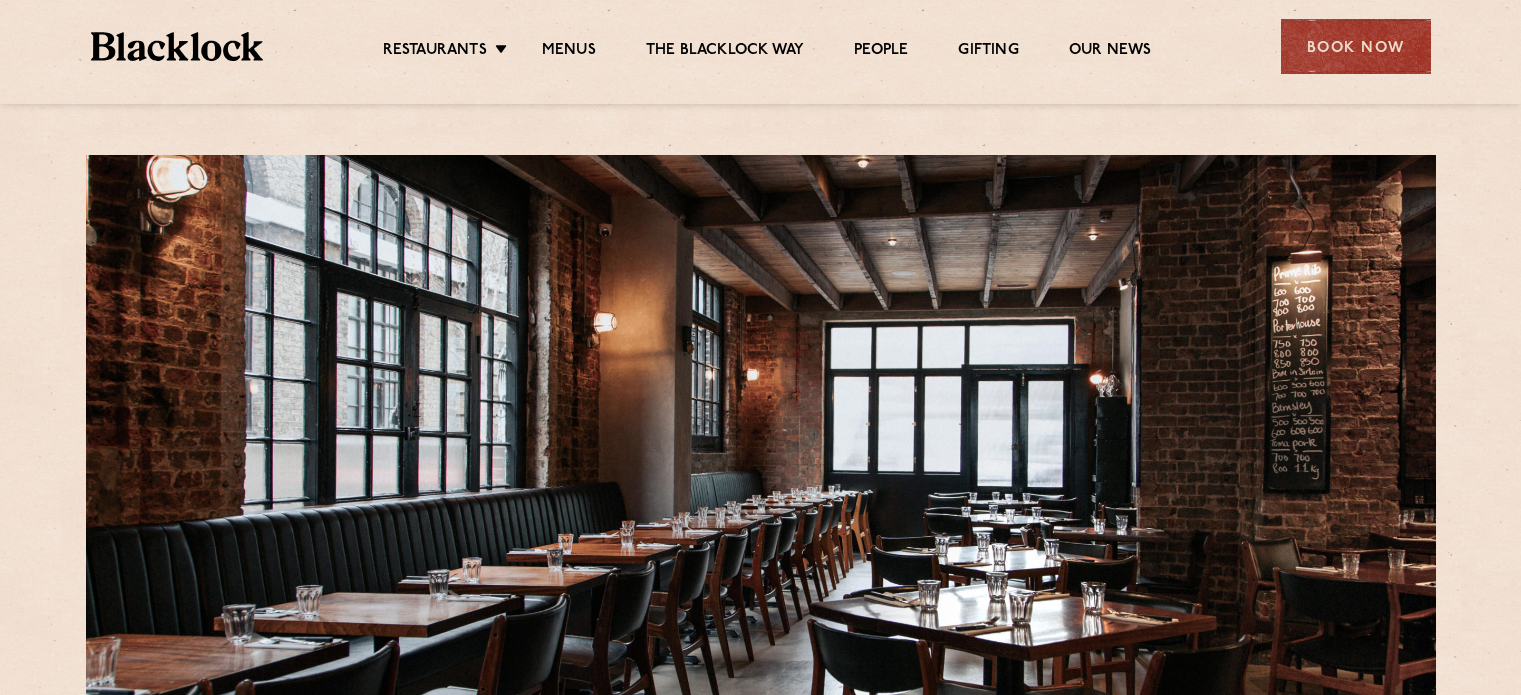 scroll, scrollTop: 0, scrollLeft: 0, axis: both 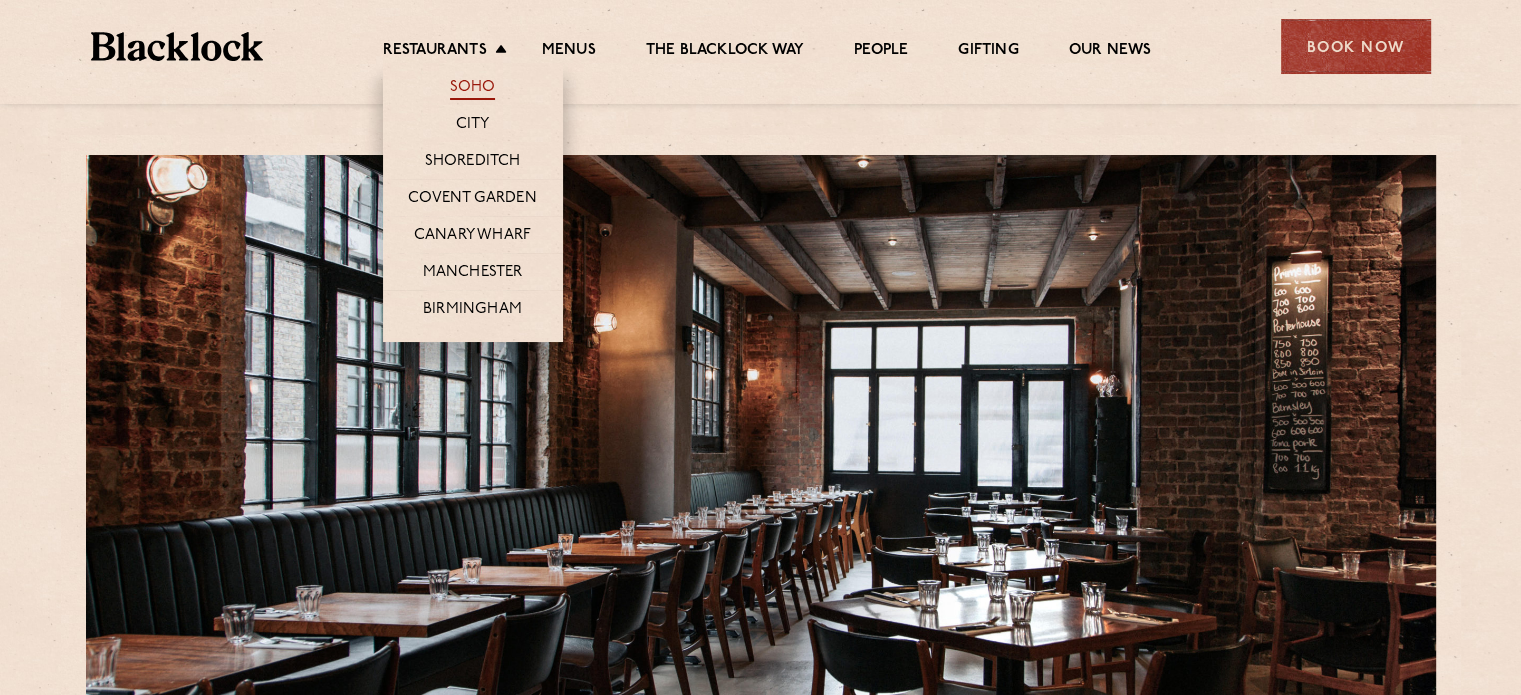 click on "Soho" at bounding box center (473, 89) 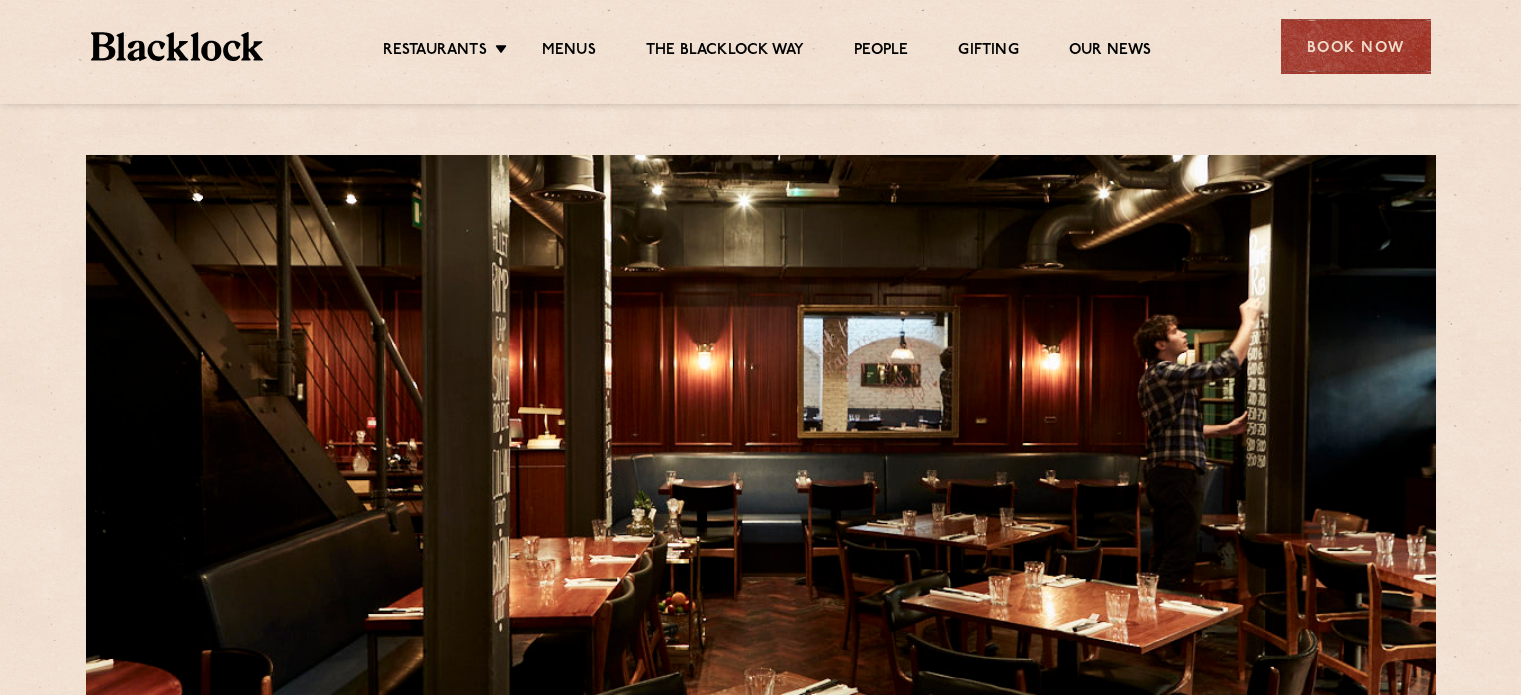 scroll, scrollTop: 0, scrollLeft: 0, axis: both 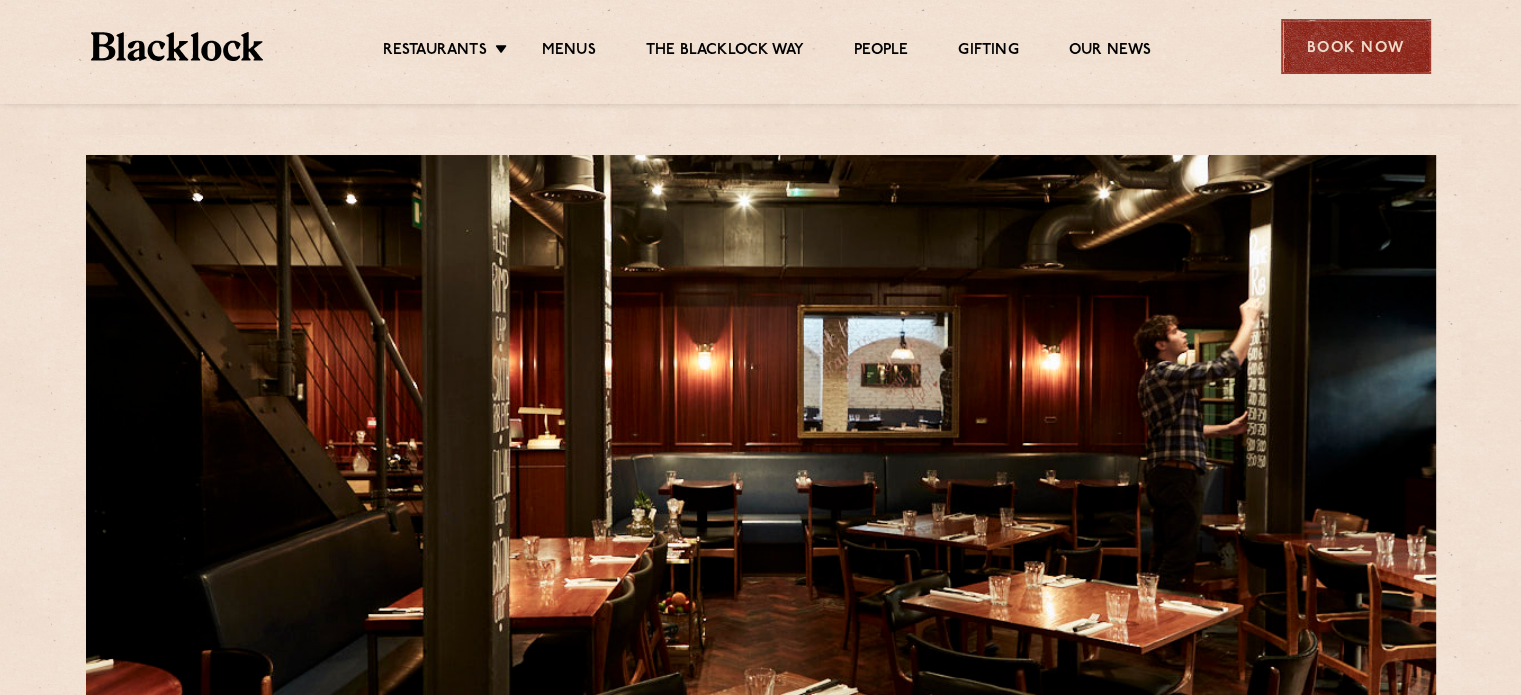 click on "Book Now" at bounding box center [1356, 46] 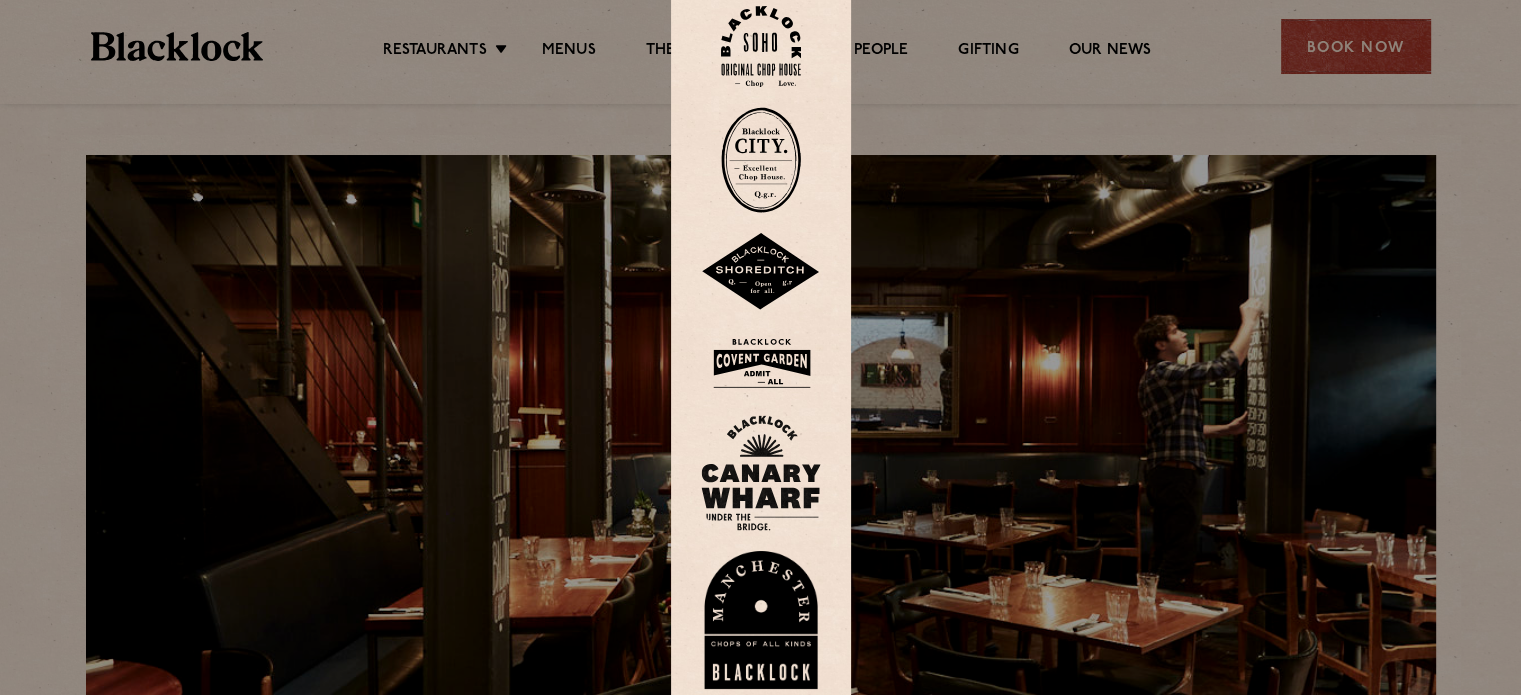 click at bounding box center (761, 46) 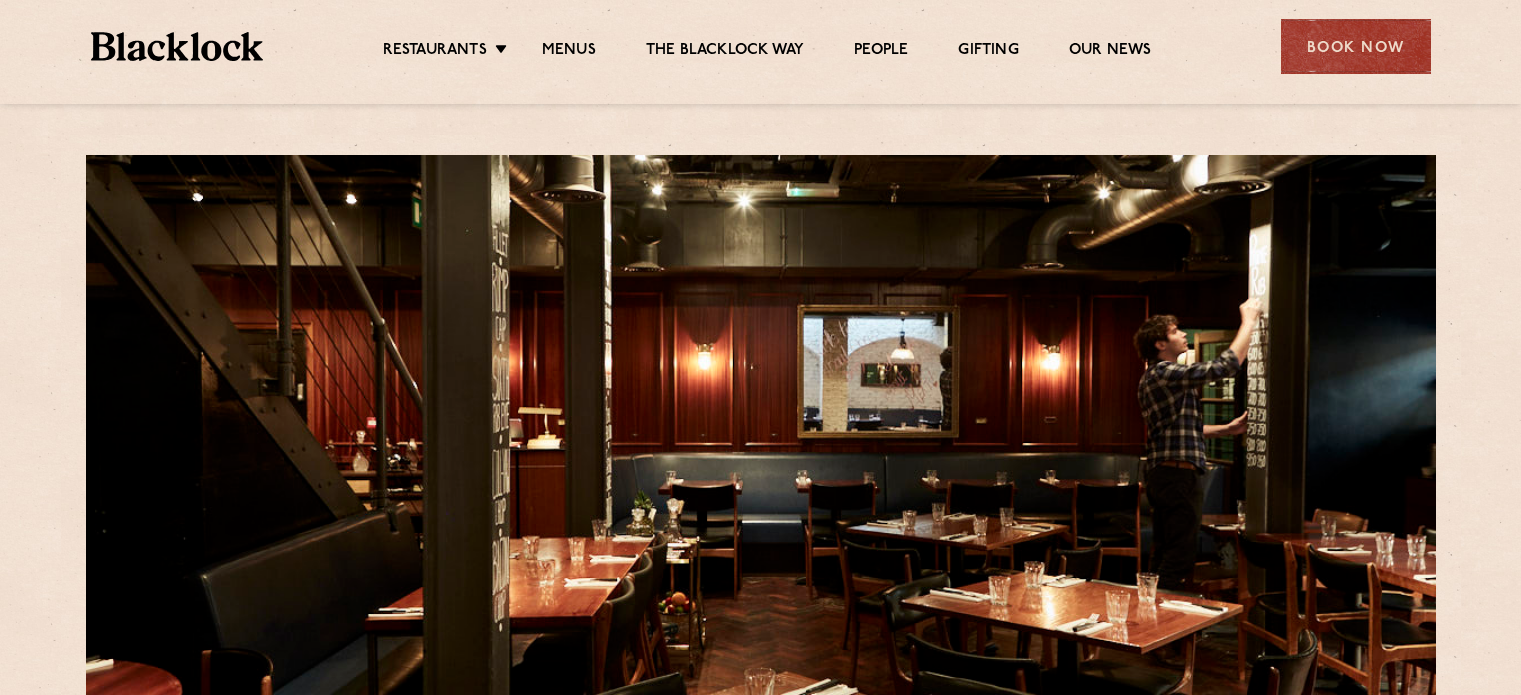 scroll, scrollTop: 0, scrollLeft: 0, axis: both 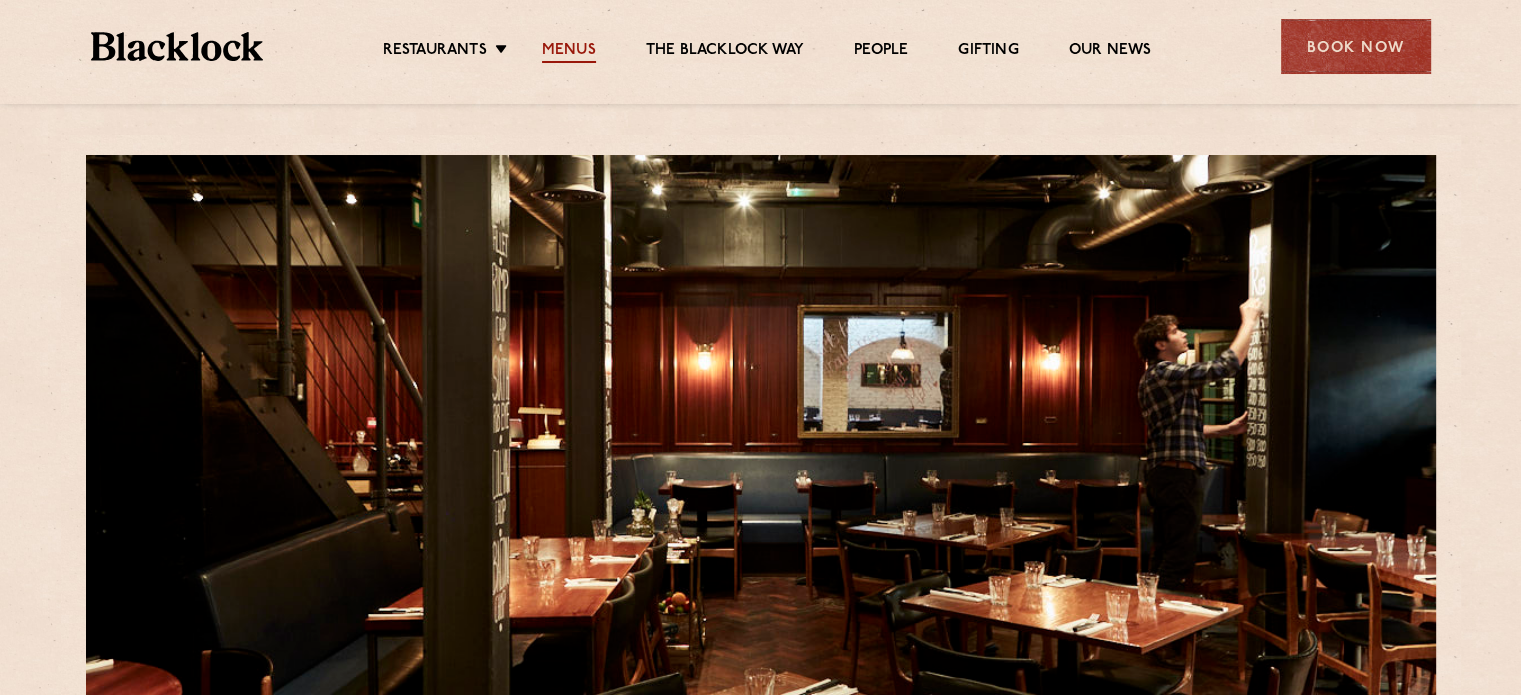 click on "Menus" at bounding box center [569, 52] 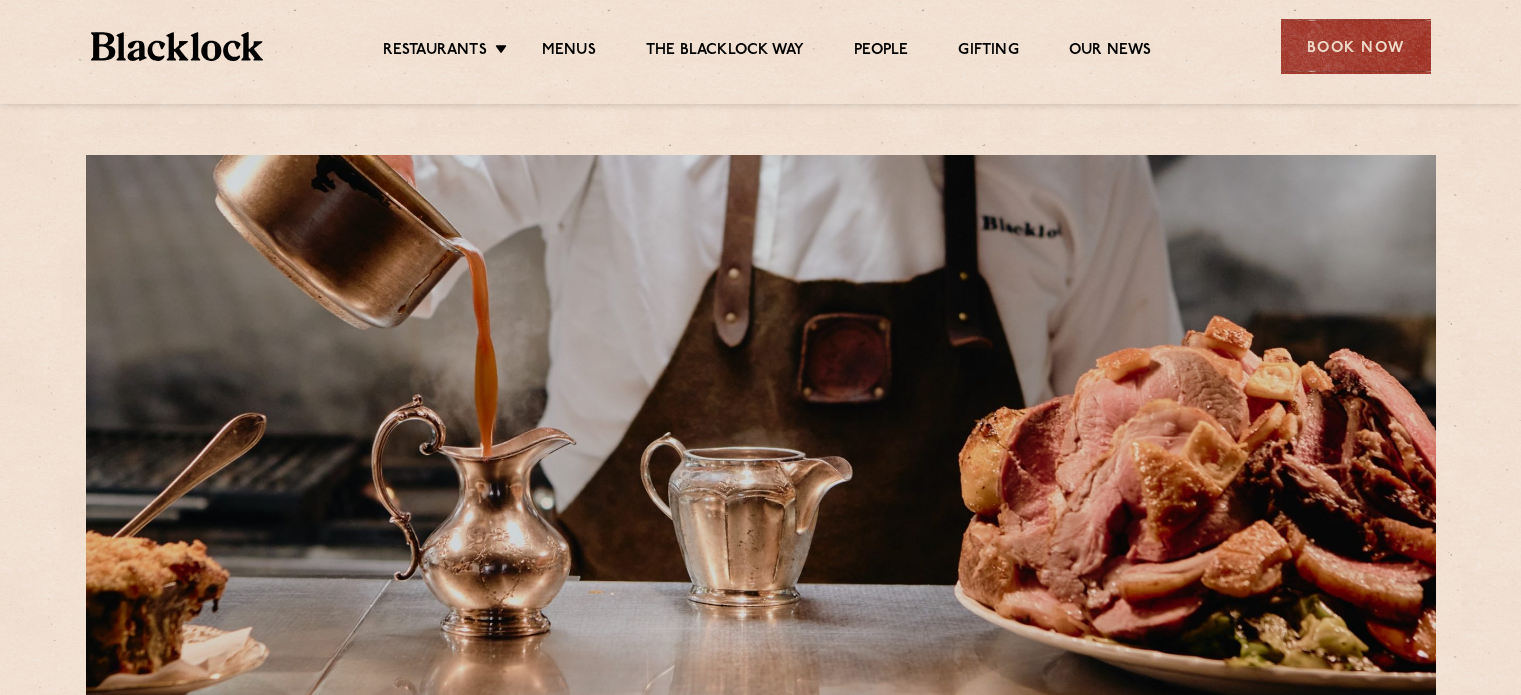 scroll, scrollTop: 0, scrollLeft: 0, axis: both 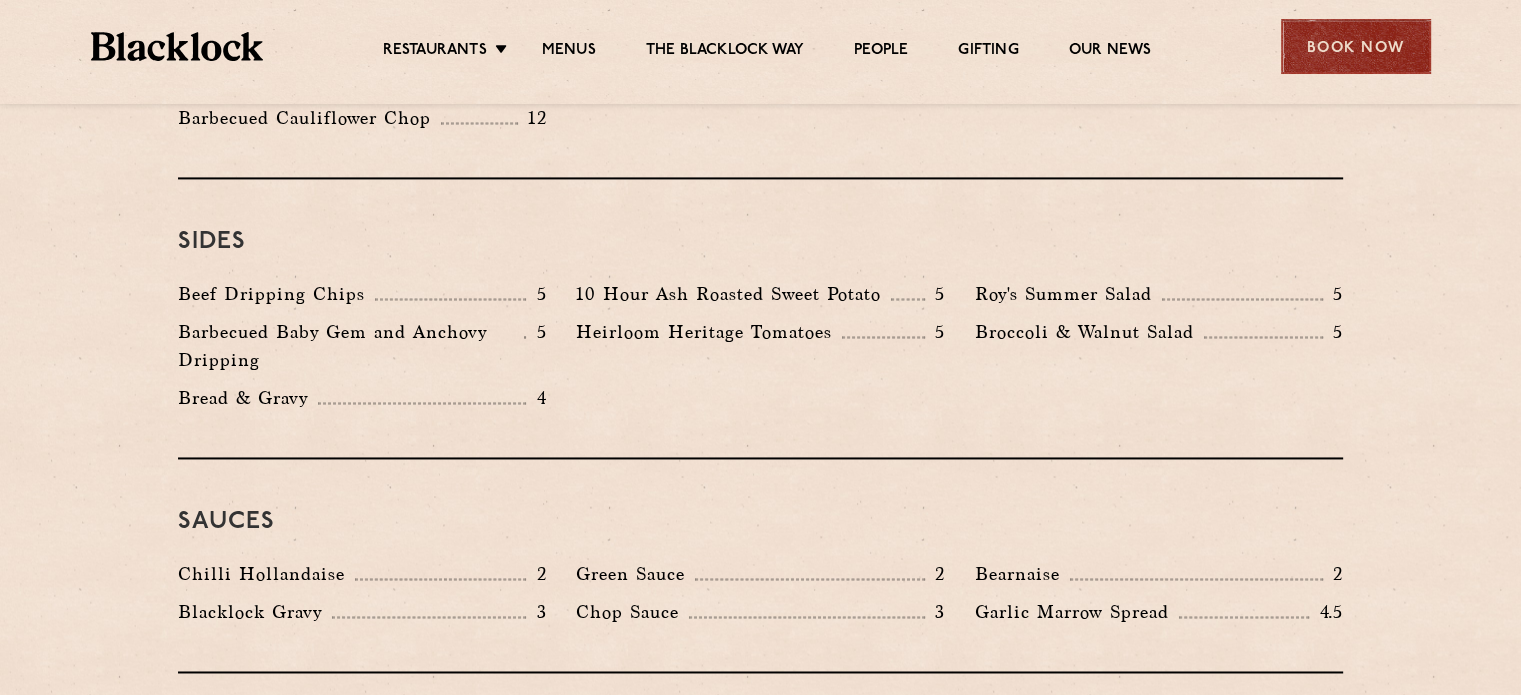 click on "Book Now" at bounding box center [1356, 46] 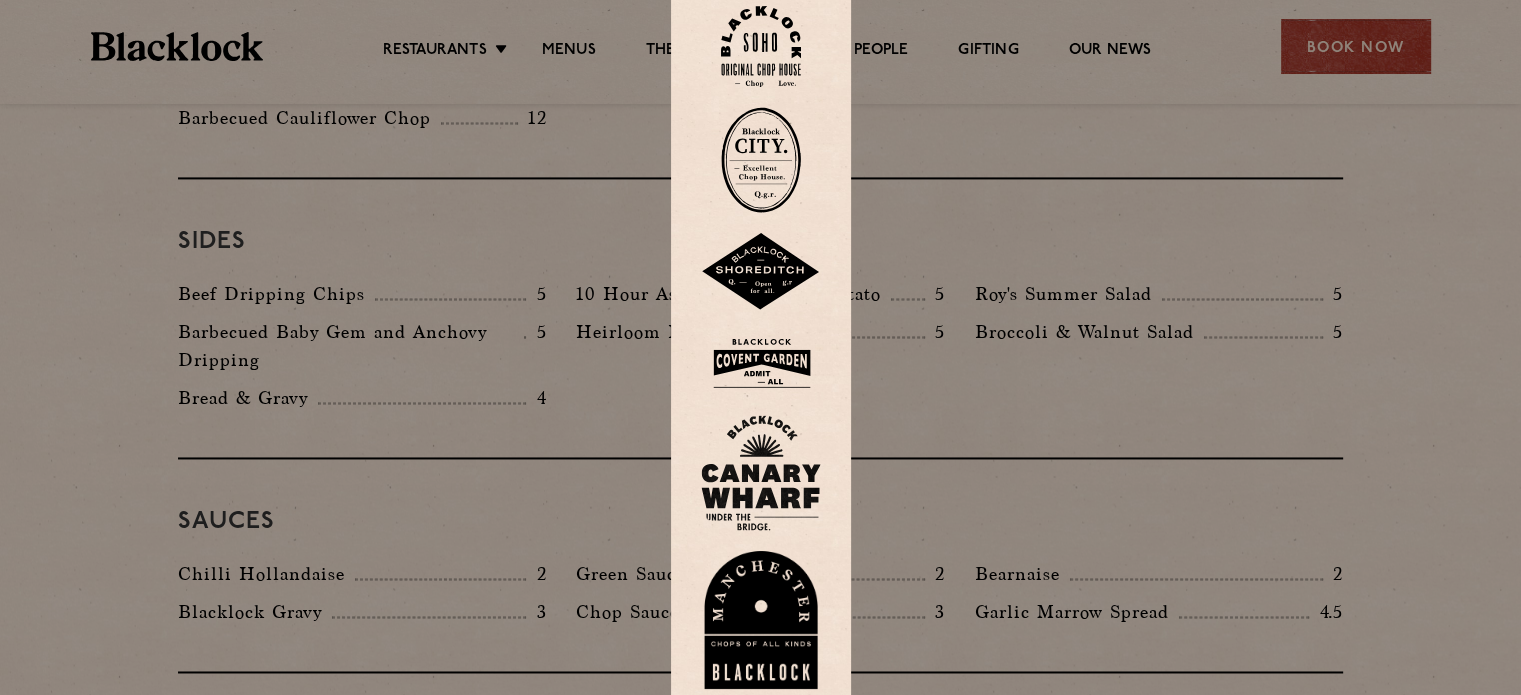 click at bounding box center [761, 46] 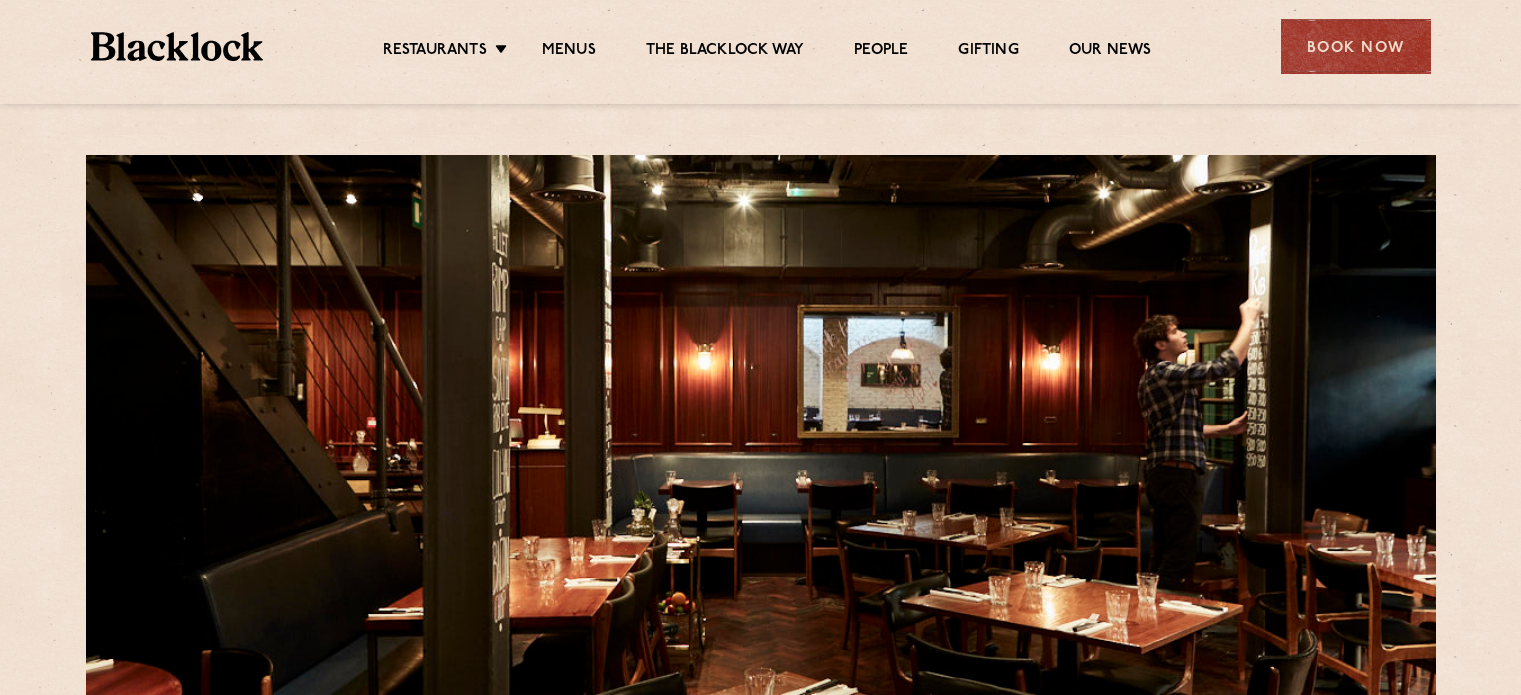 scroll, scrollTop: 0, scrollLeft: 0, axis: both 